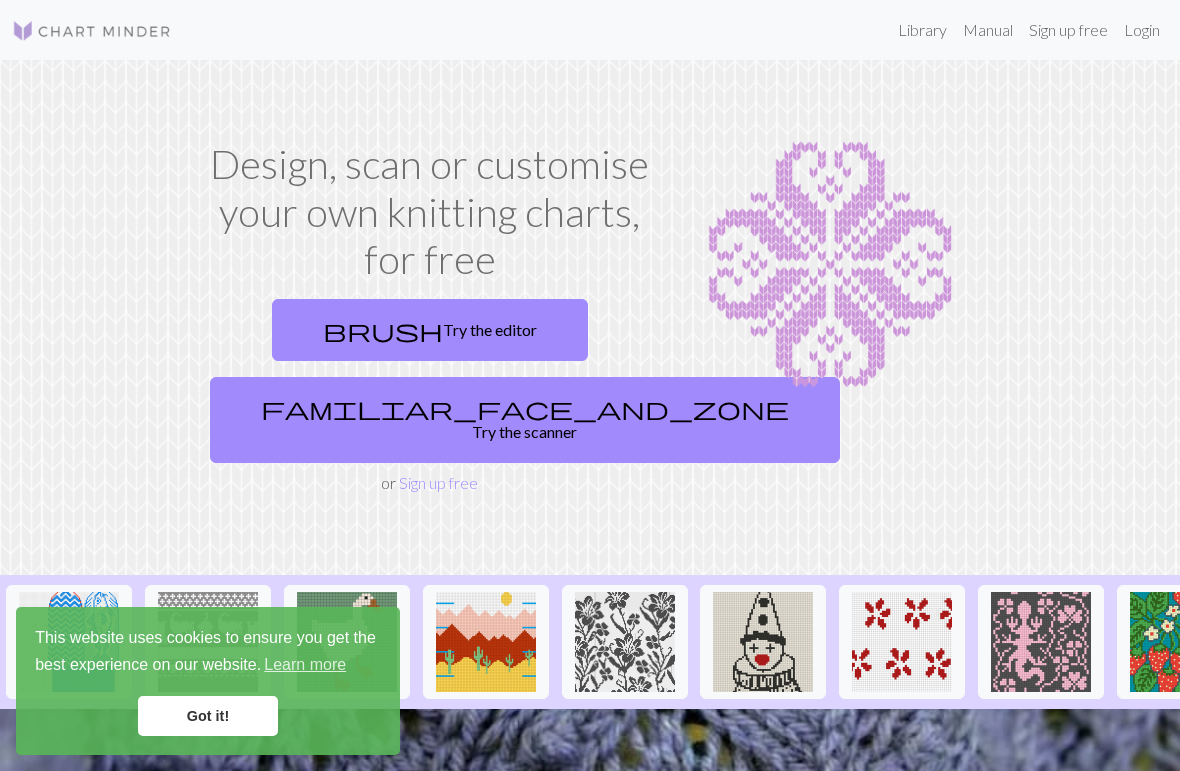 scroll, scrollTop: 0, scrollLeft: 0, axis: both 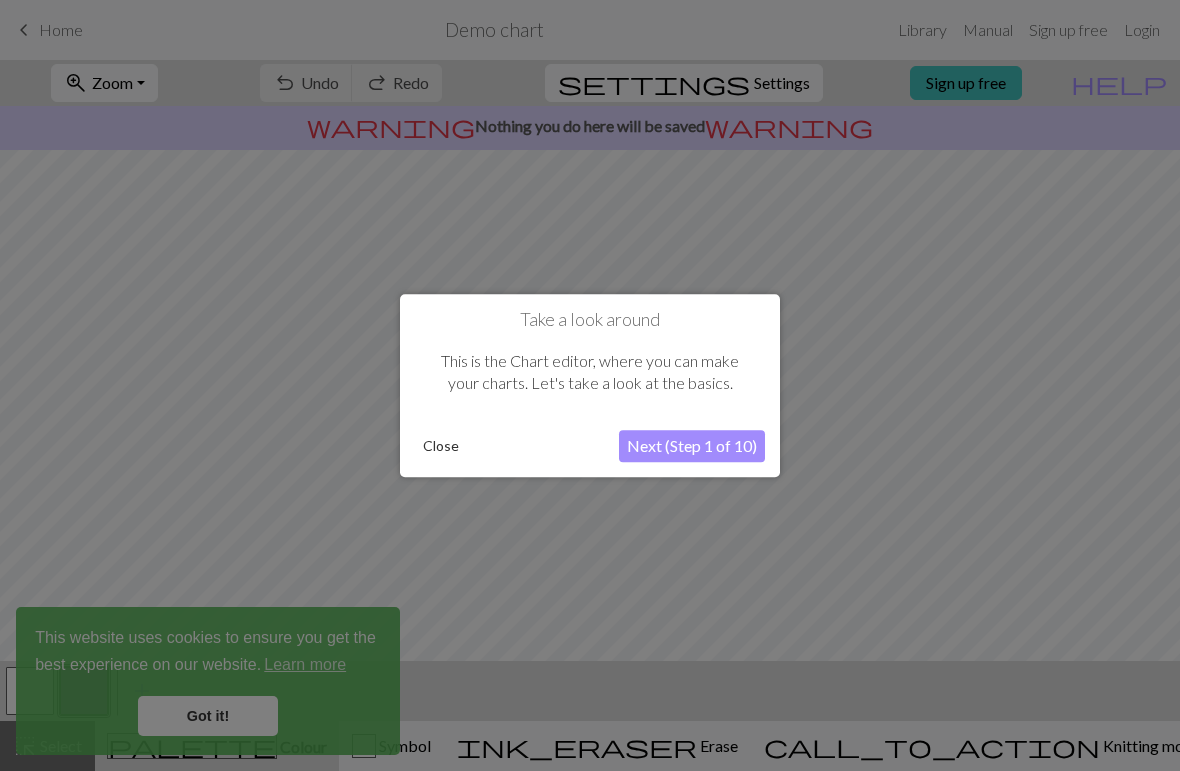 click on "Next (Step 1 of 10)" at bounding box center [692, 446] 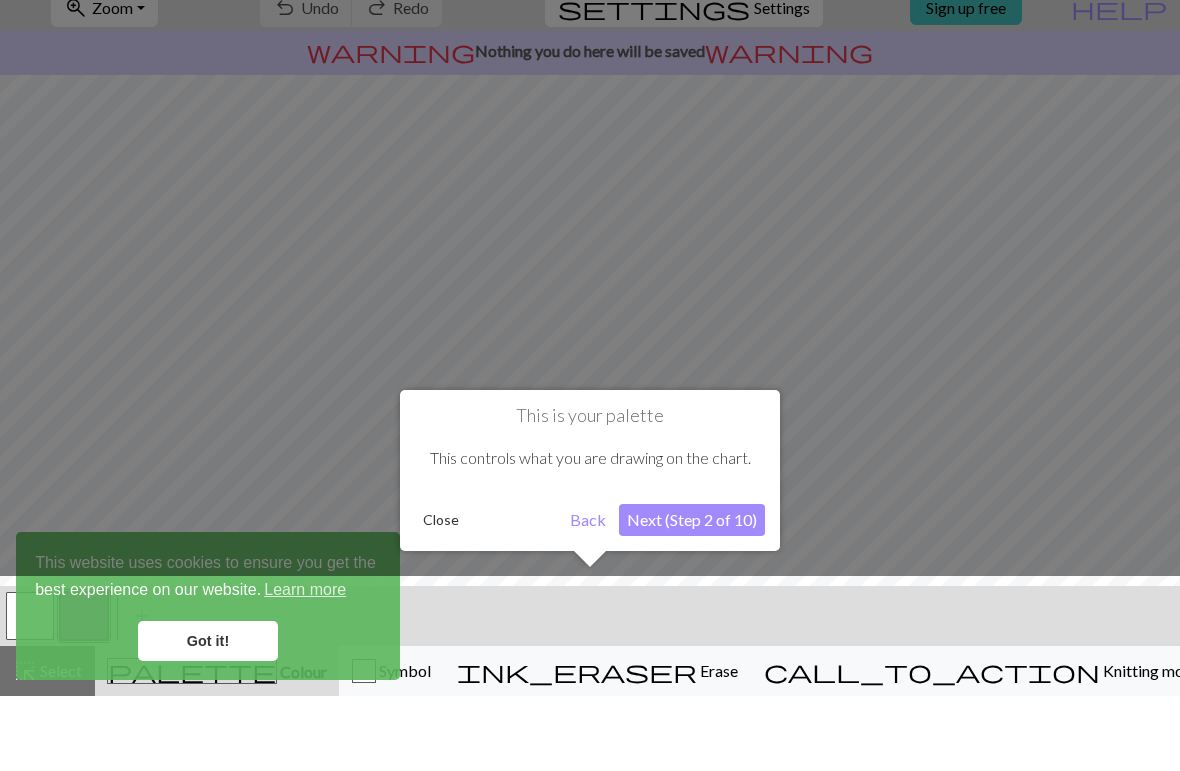 click on "Next (Step 2 of 10)" at bounding box center (692, 595) 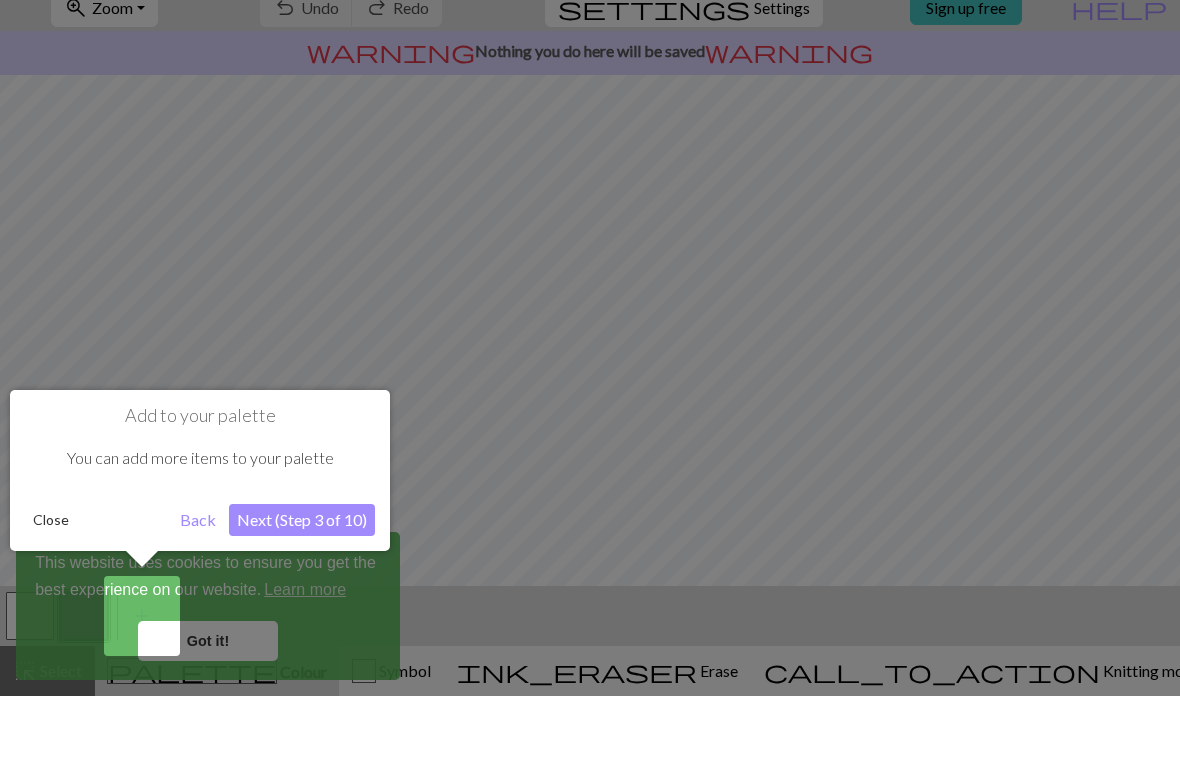 click on "Next (Step 3 of 10)" at bounding box center [302, 595] 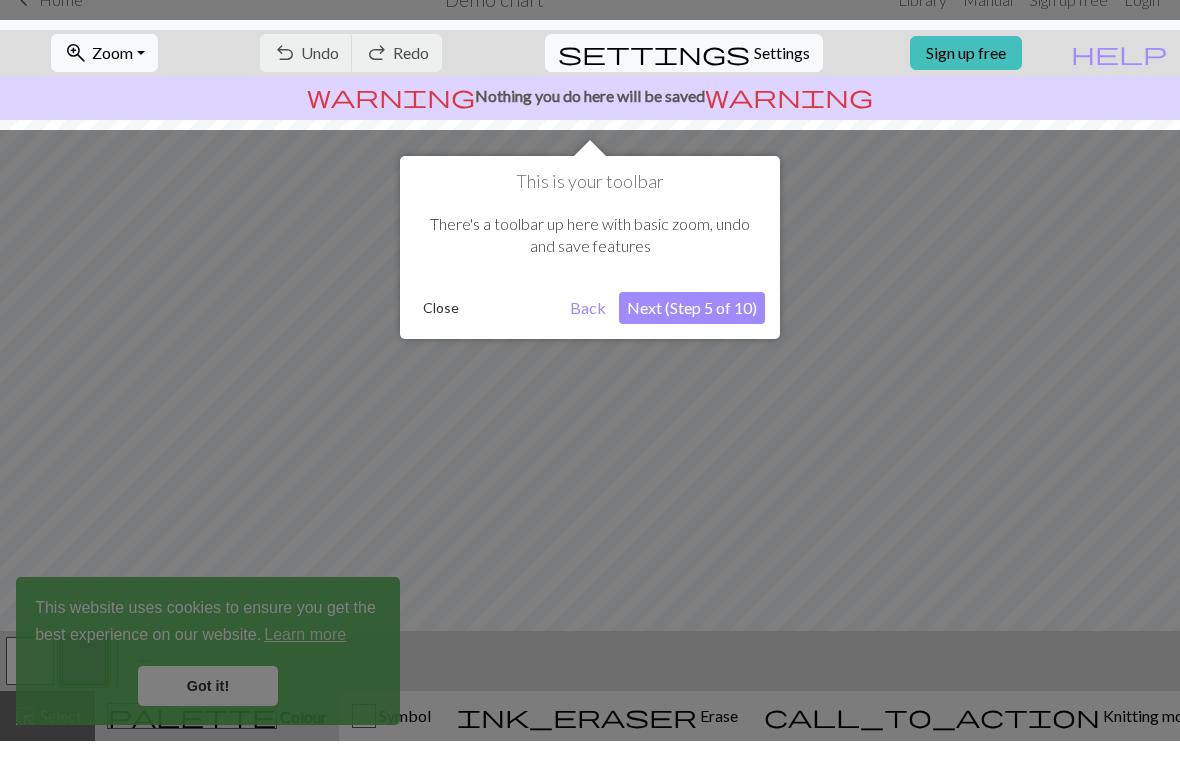 click on "Next (Step 5 of 10)" at bounding box center [692, 338] 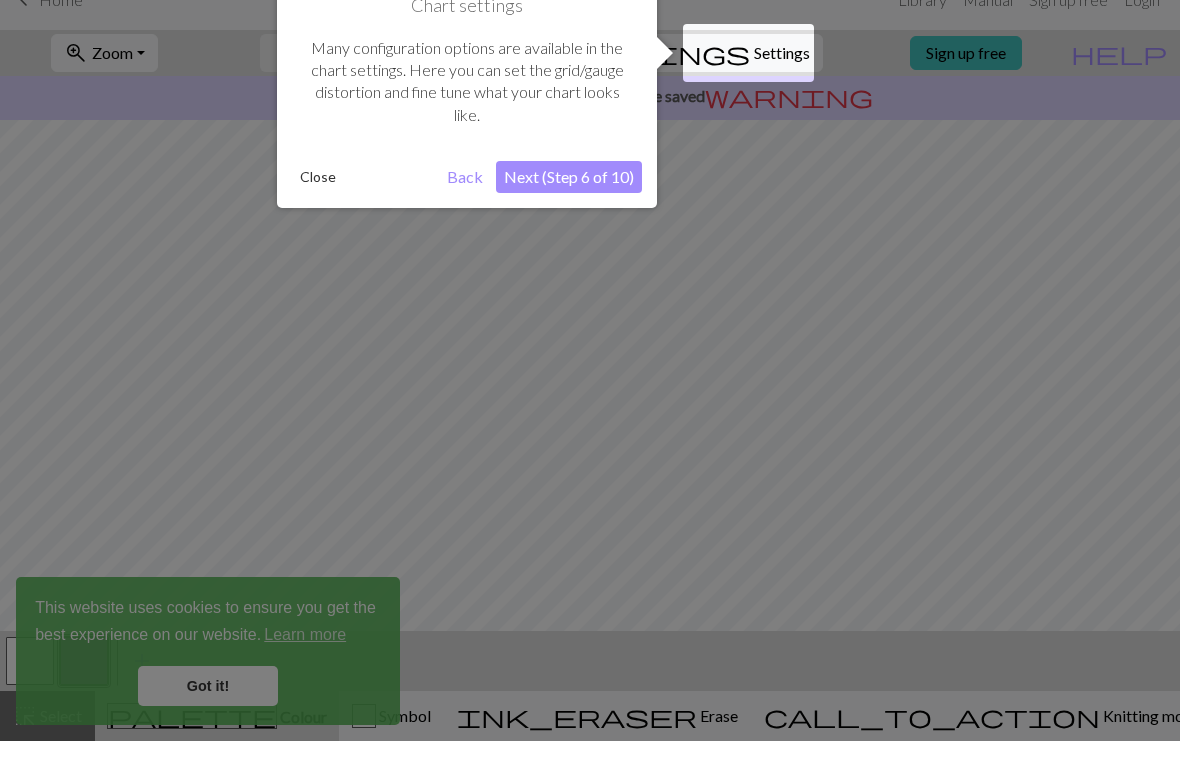 click on "Next (Step 6 of 10)" at bounding box center (569, 207) 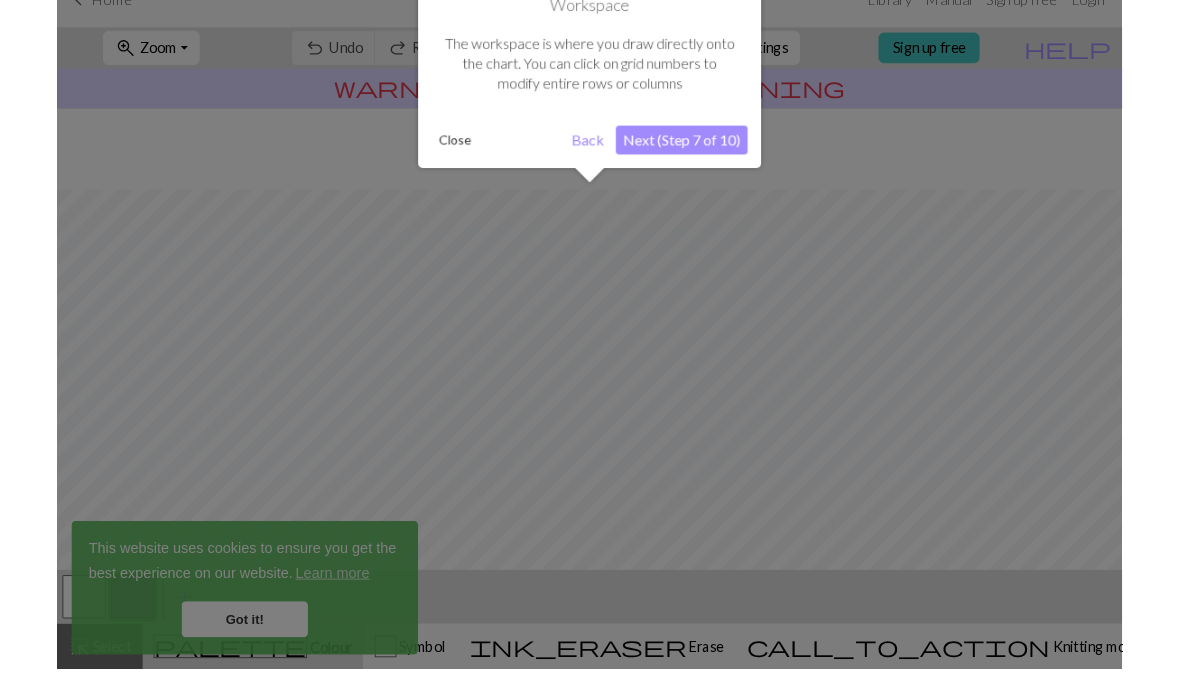 scroll, scrollTop: 90, scrollLeft: 0, axis: vertical 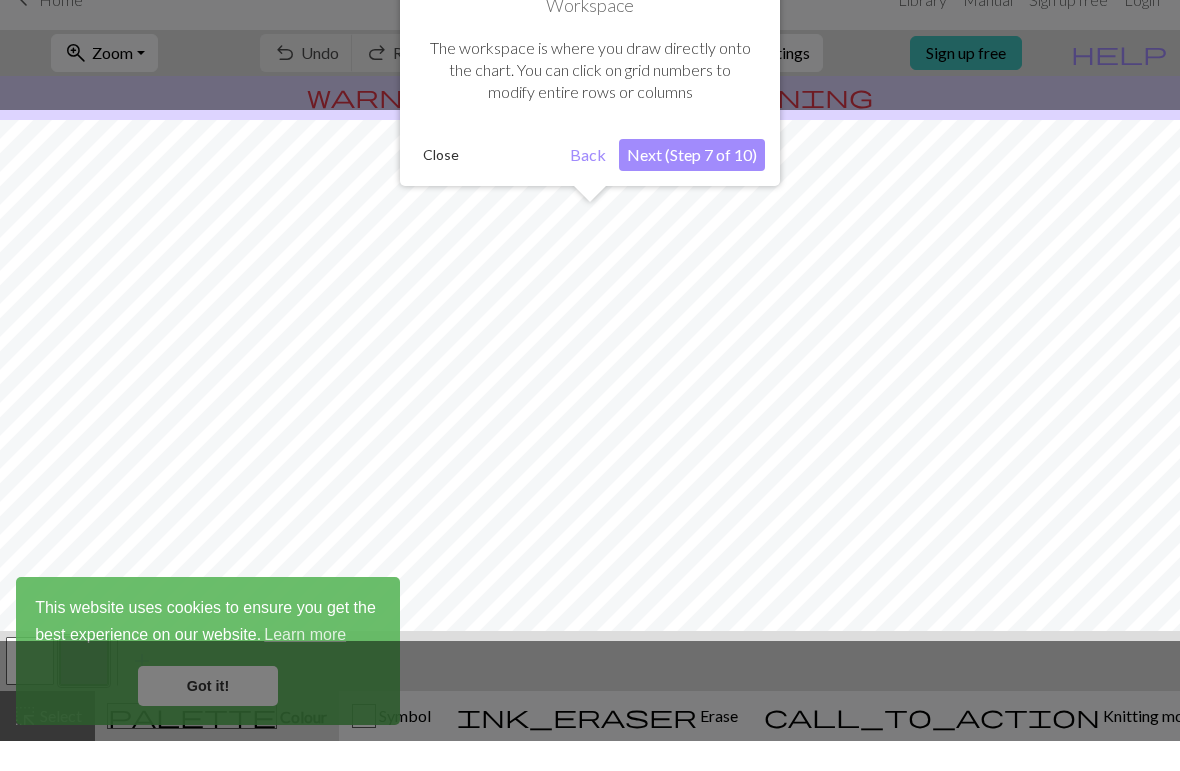 click on "Next (Step 7 of 10)" at bounding box center [692, 185] 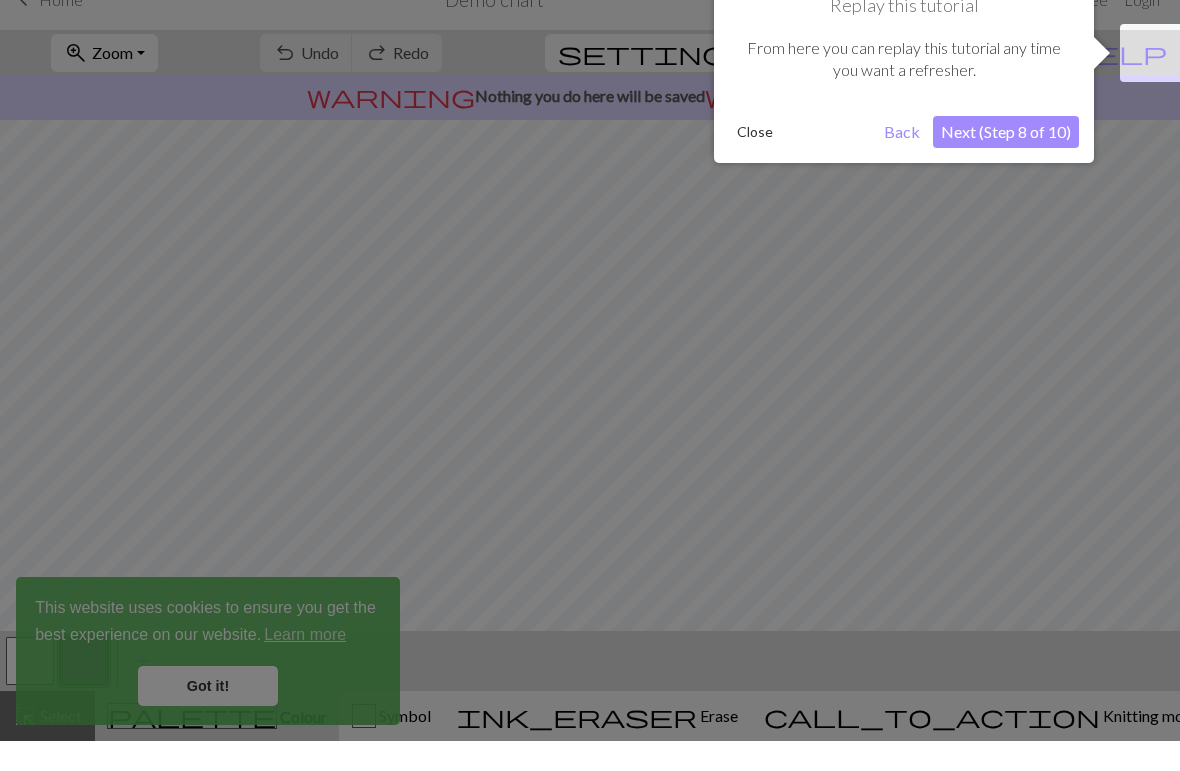 click on "Next (Step 8 of 10)" at bounding box center [1006, 162] 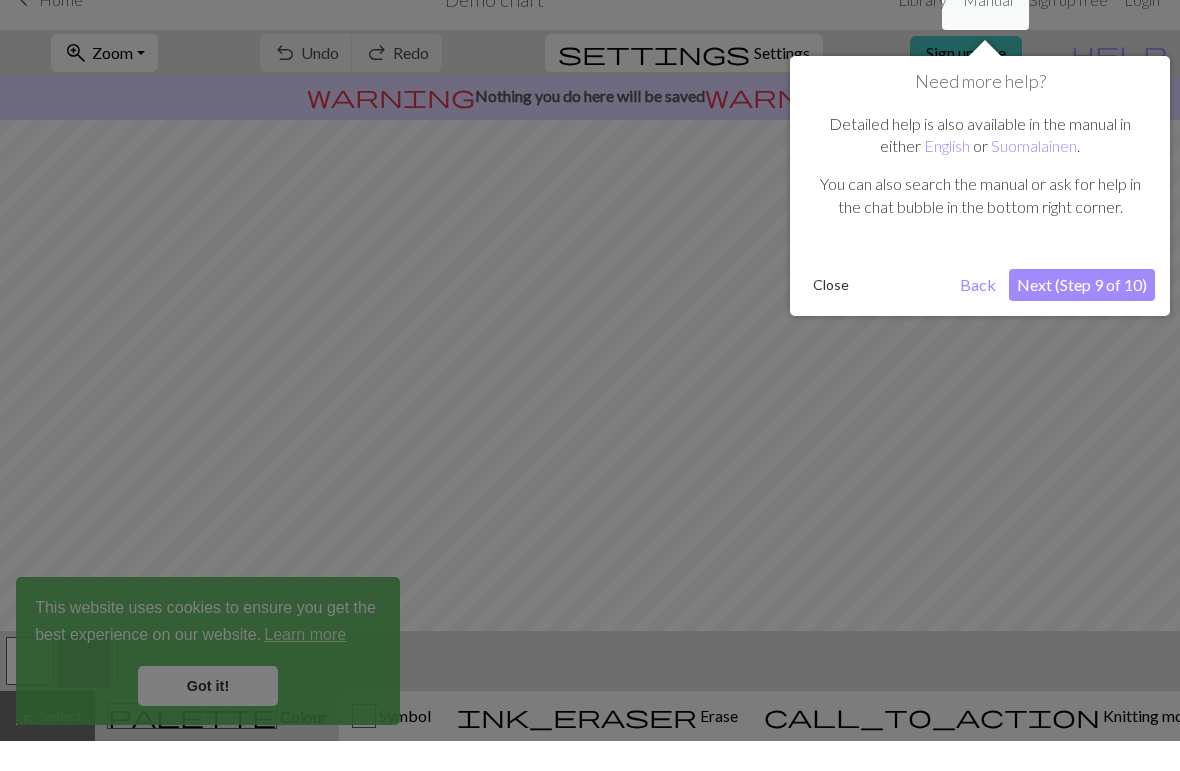 click on "Close" at bounding box center [831, 315] 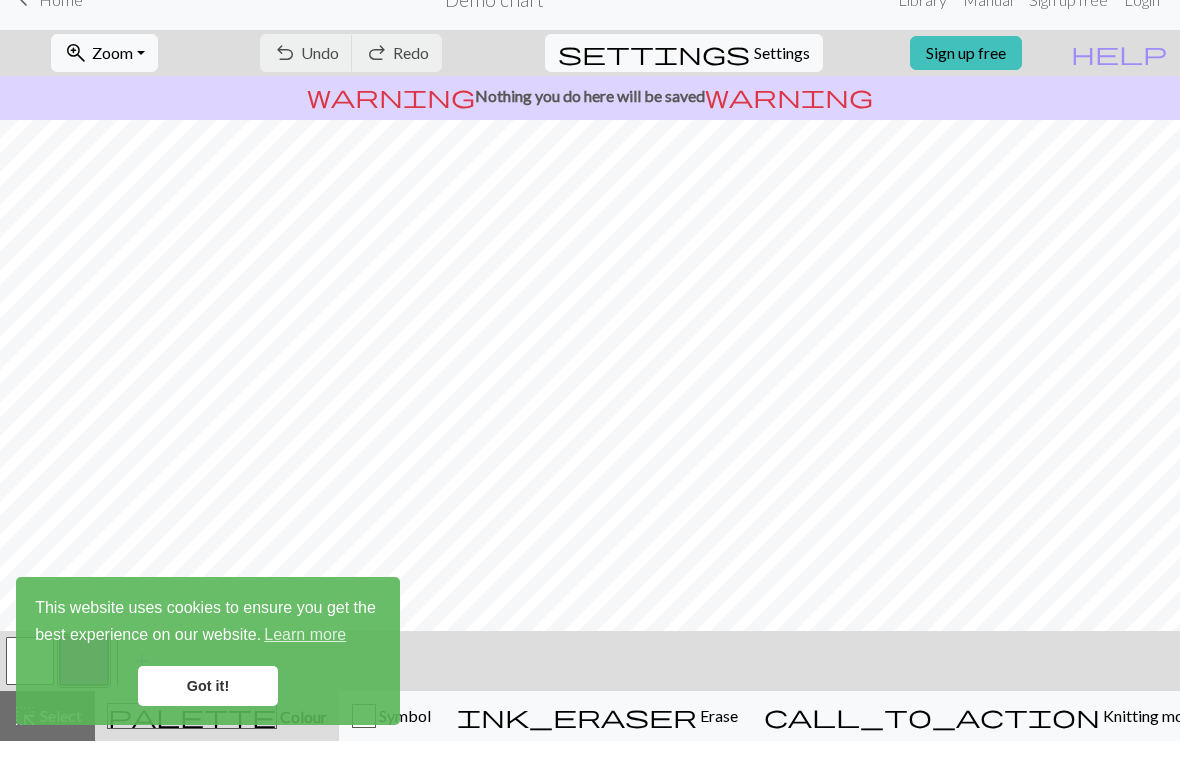 click on "Settings" at bounding box center (782, 83) 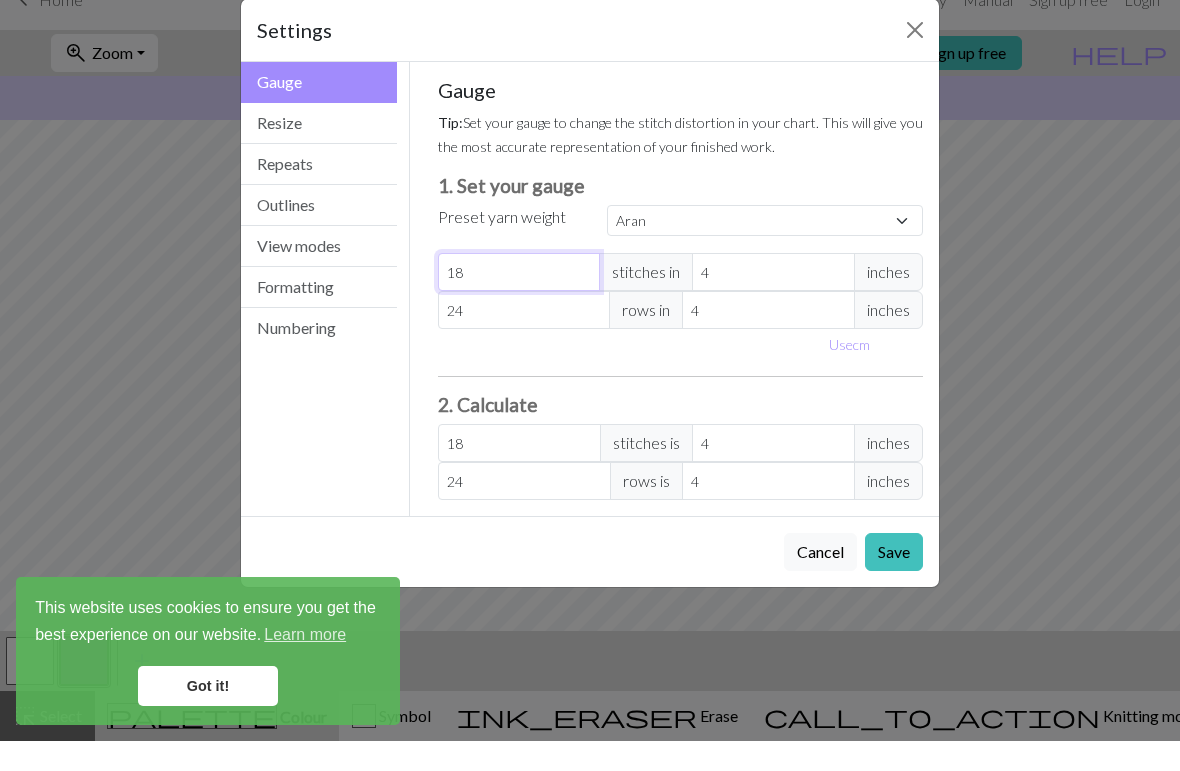click on "18" at bounding box center (519, 302) 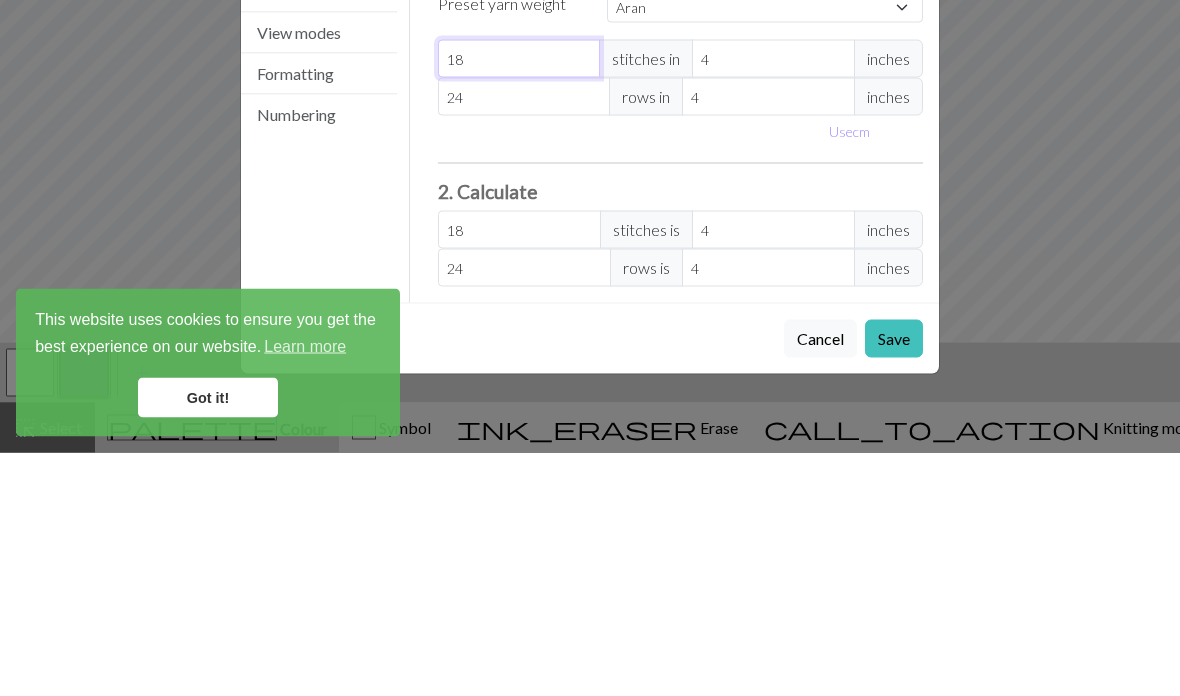 type on "1" 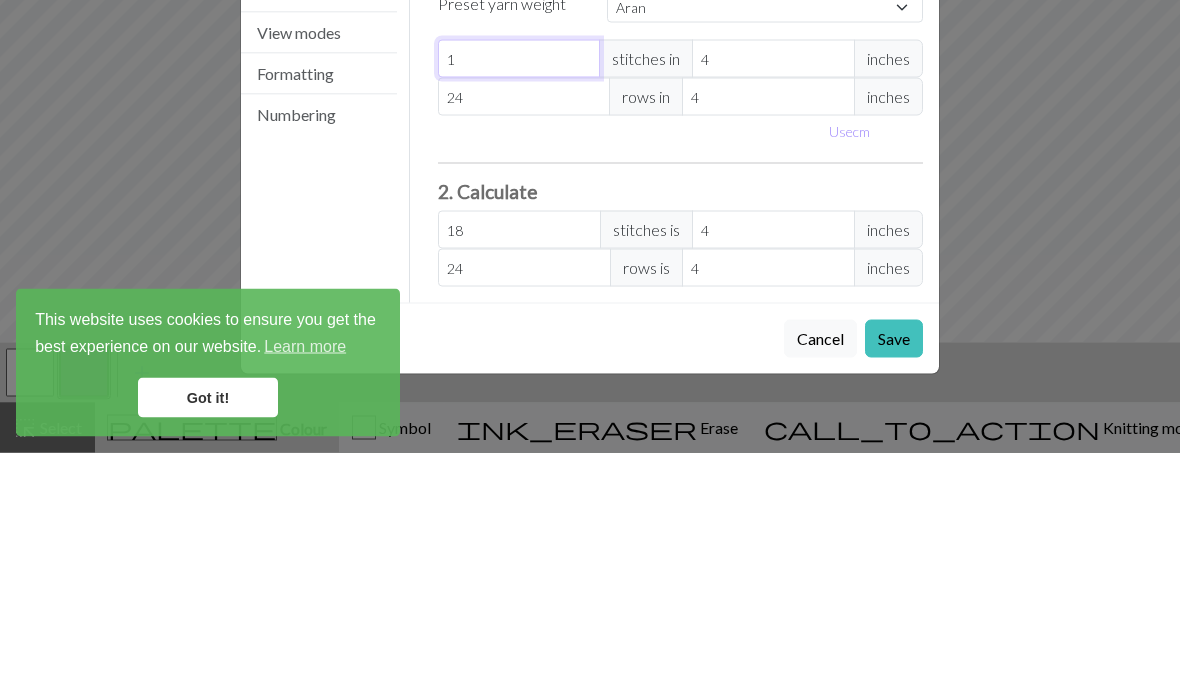 select on "custom" 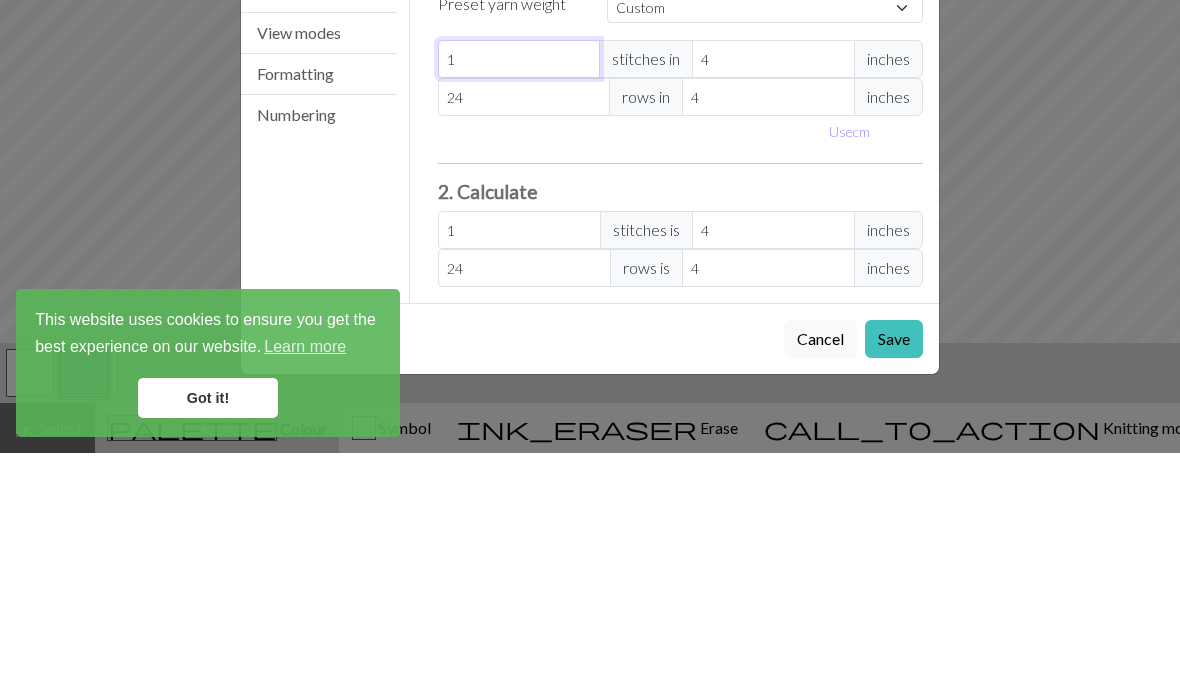 type 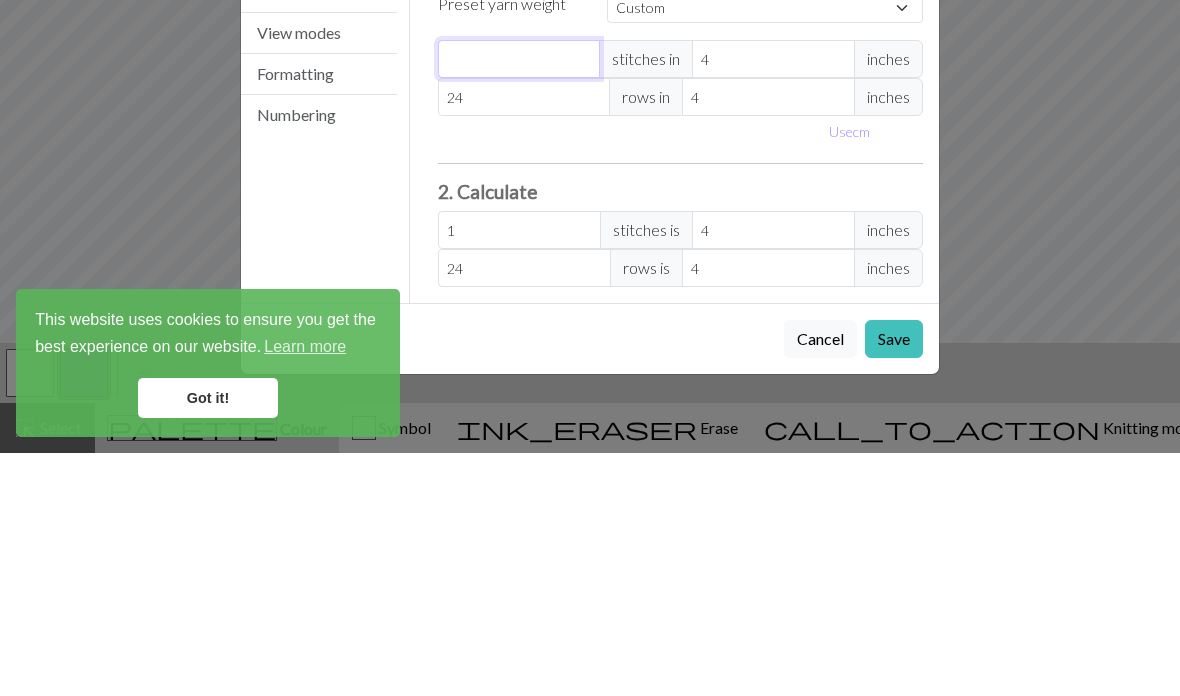 type on "0" 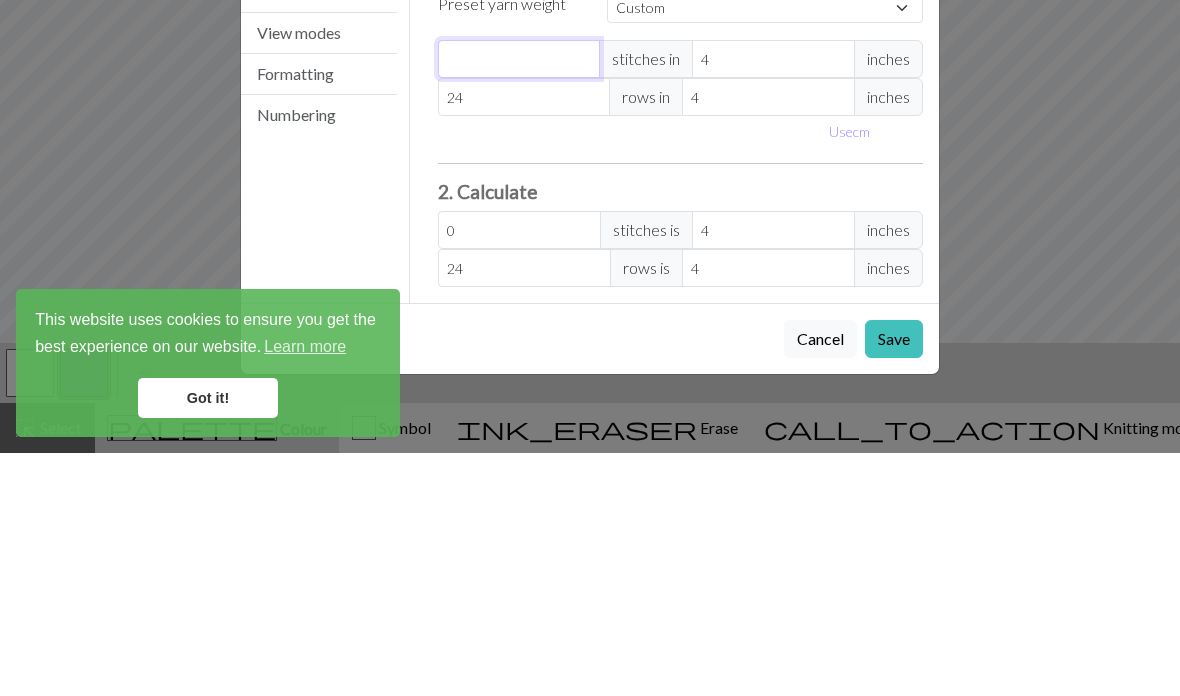 type on "7" 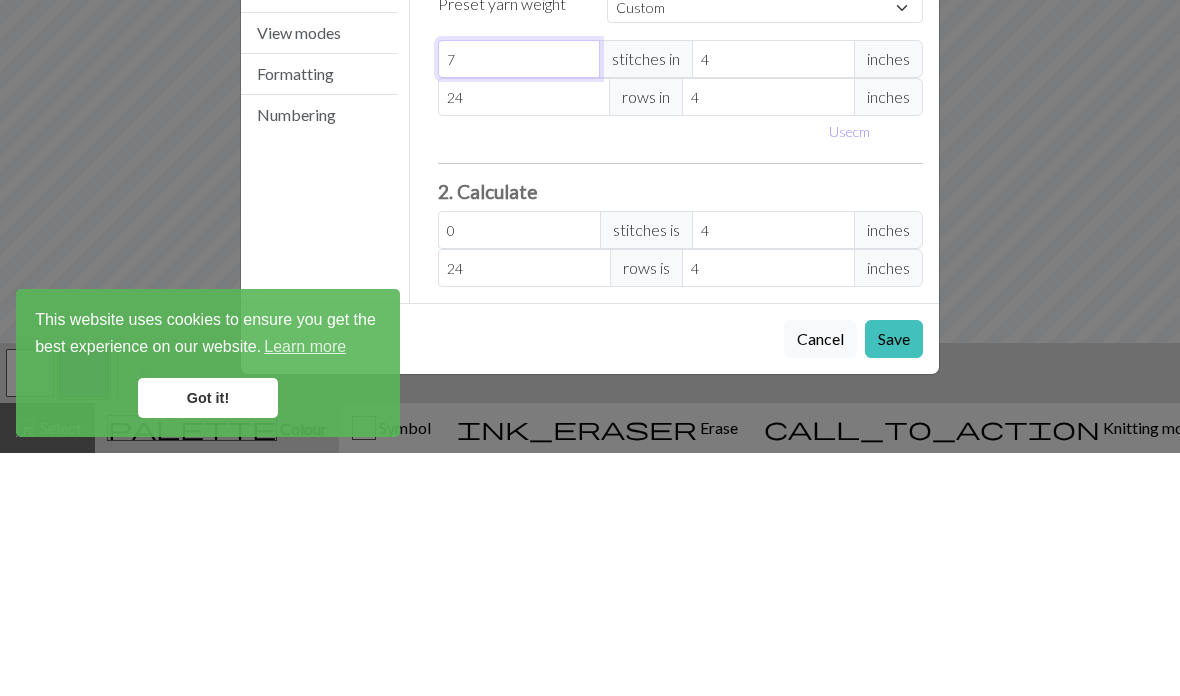 type on "7" 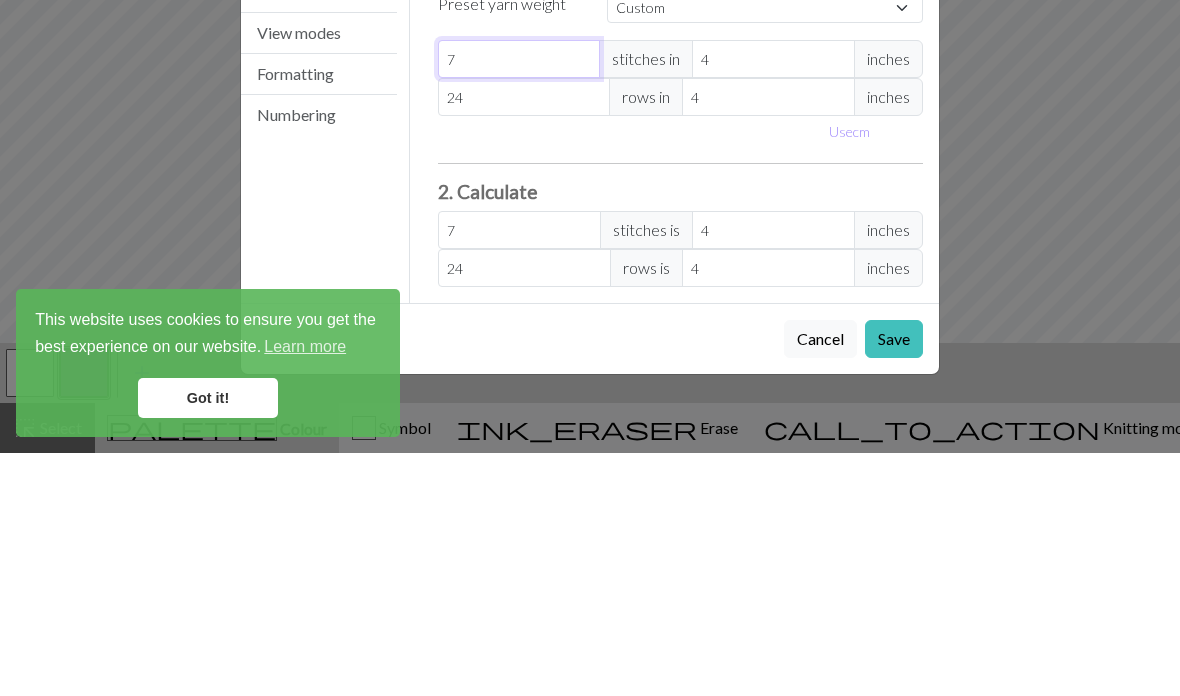 type on "7" 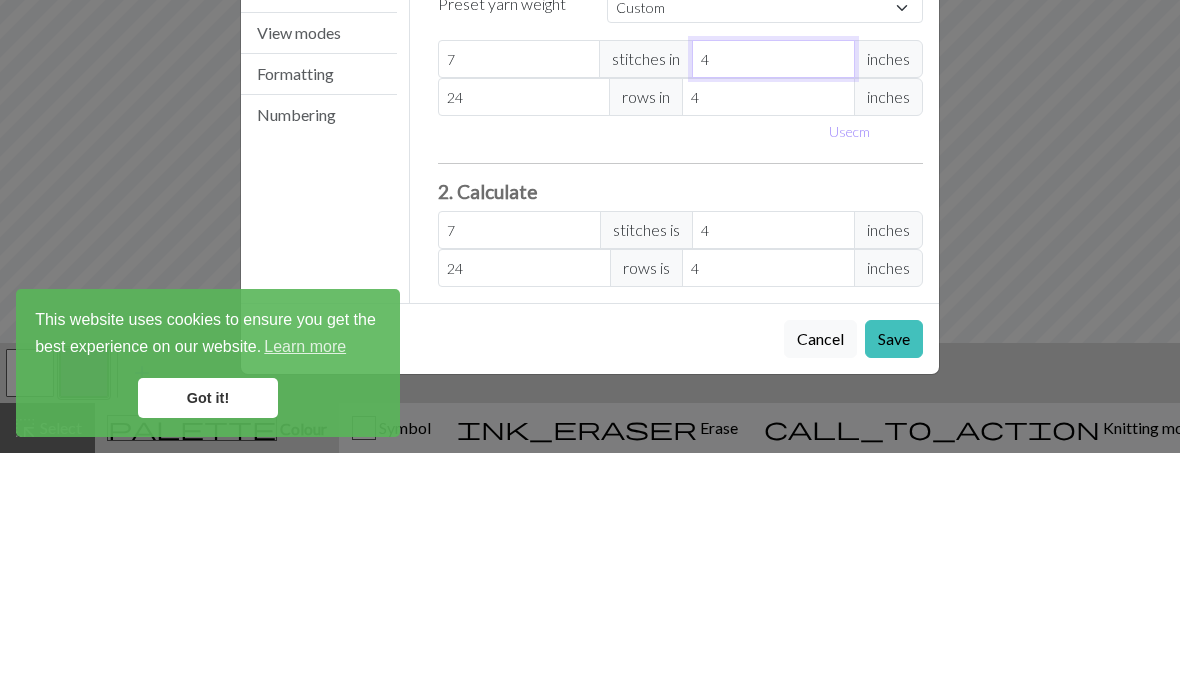 click on "4" at bounding box center (773, 302) 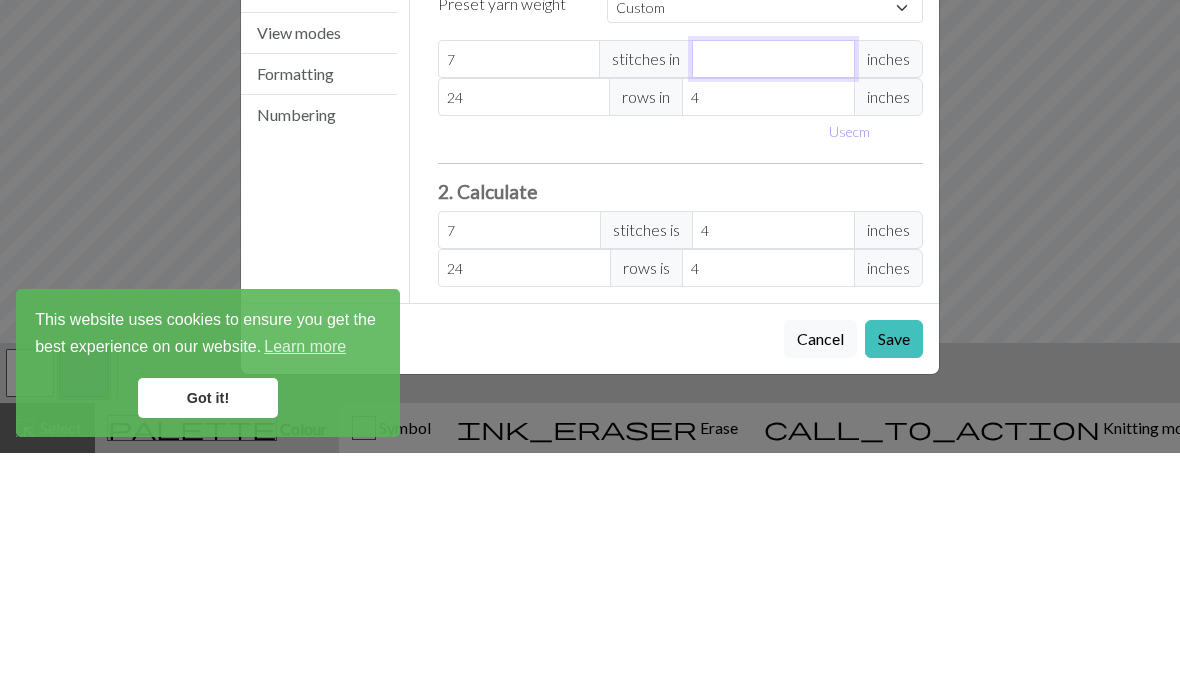 type 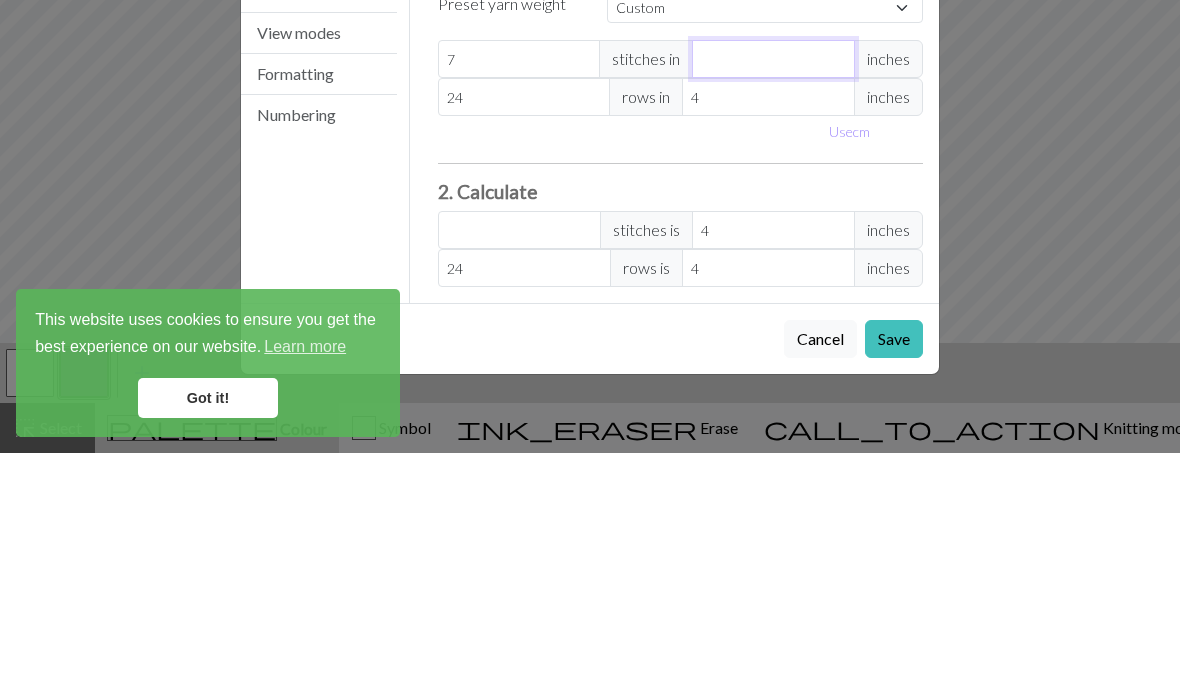 type on "1" 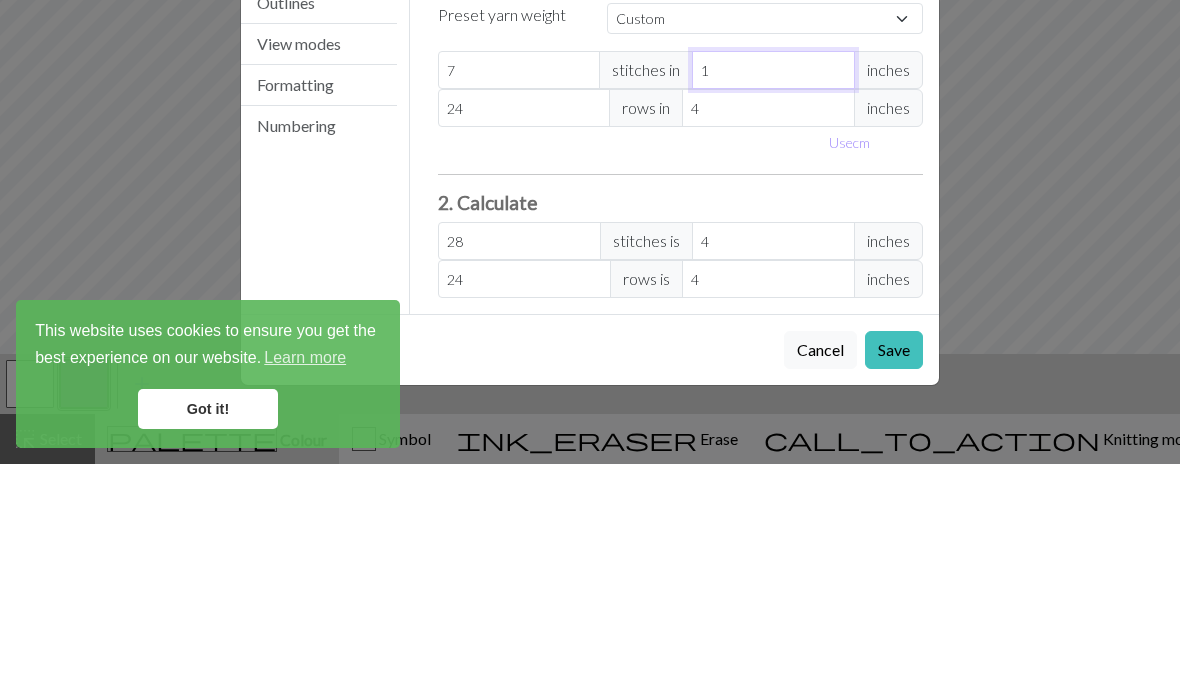 type on "1" 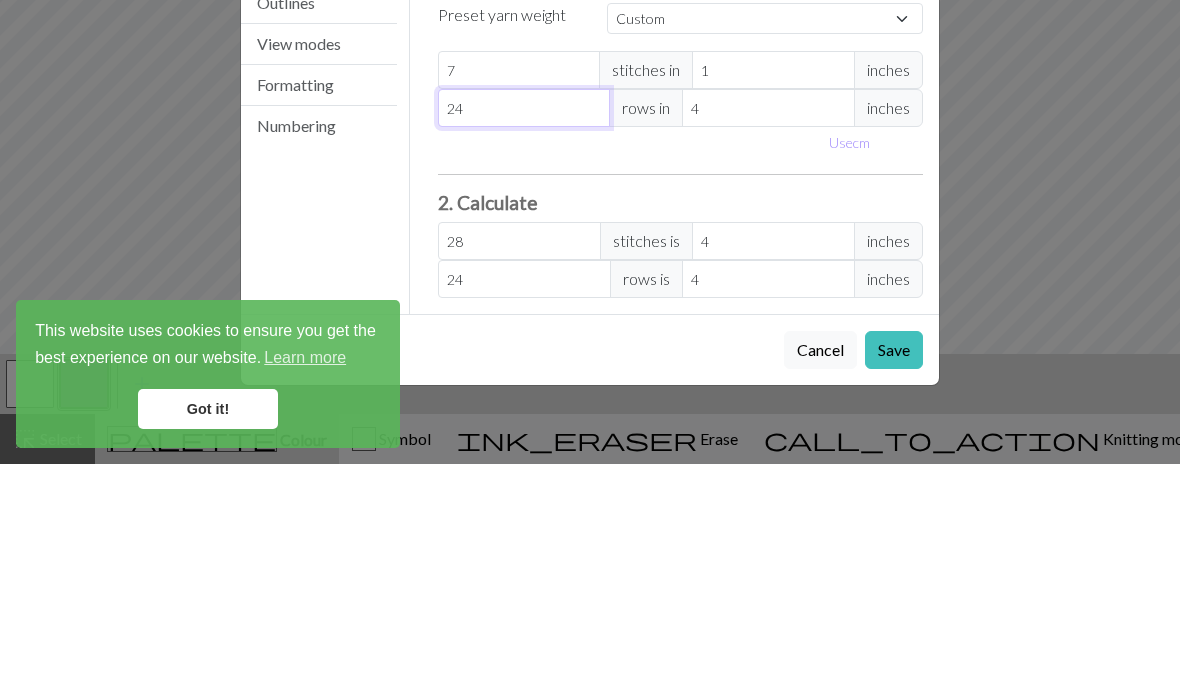 click on "24" at bounding box center (524, 340) 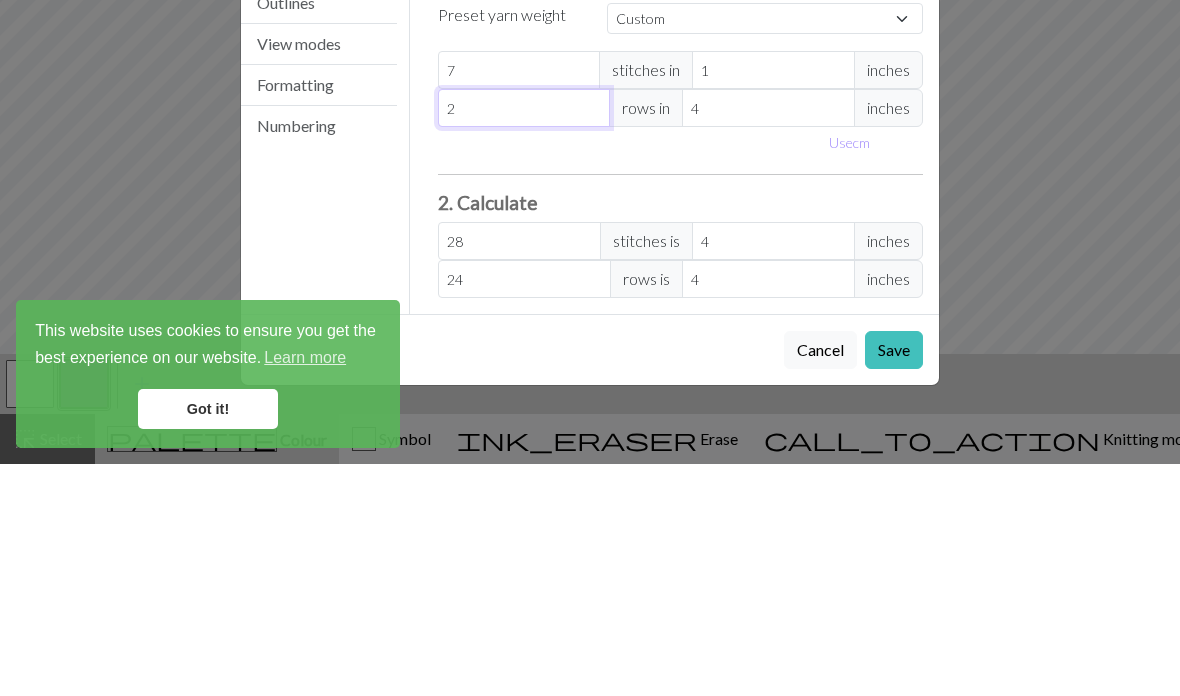 type on "2" 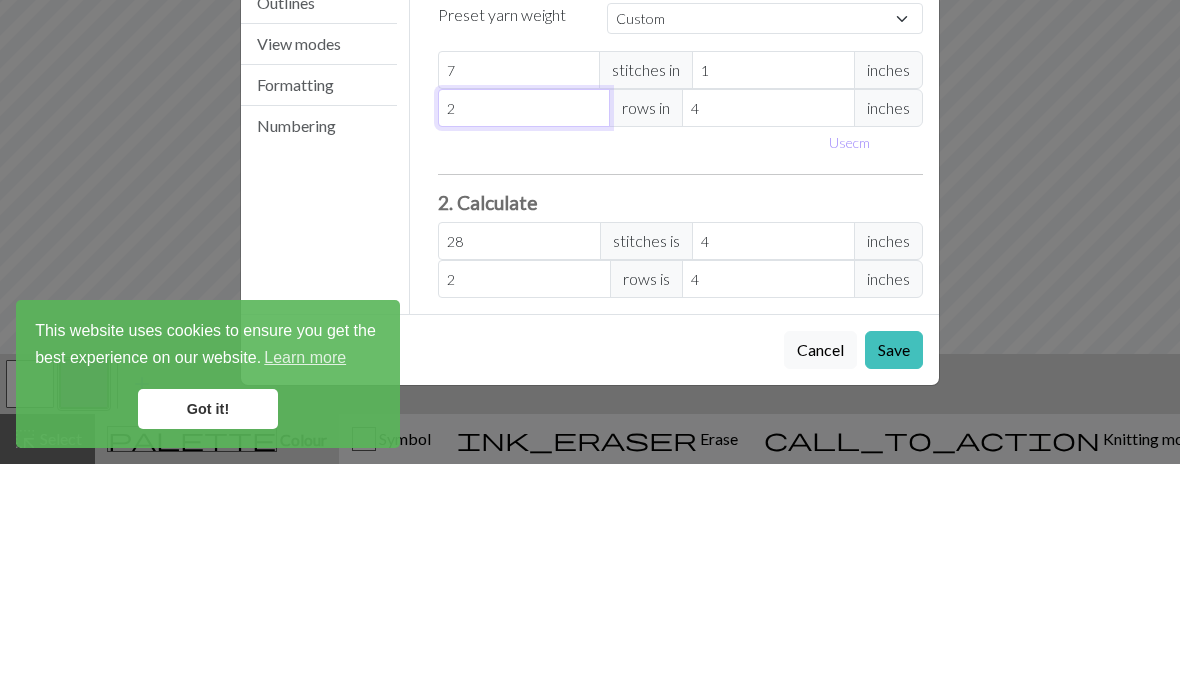 type 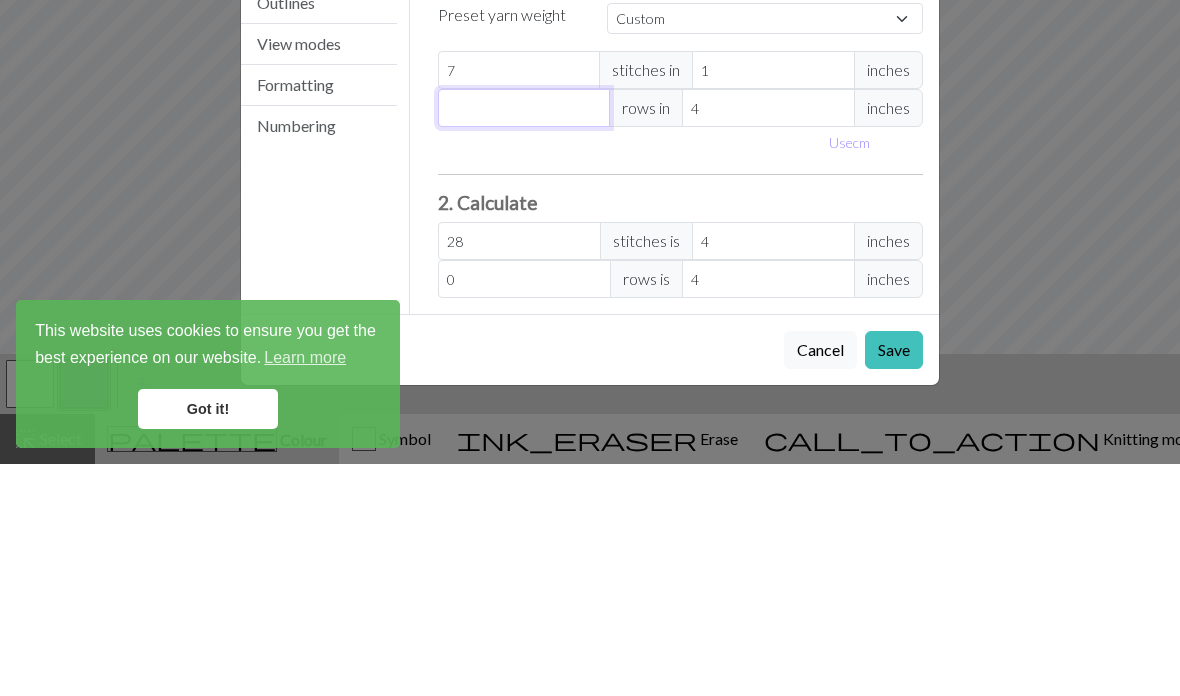 type on "7" 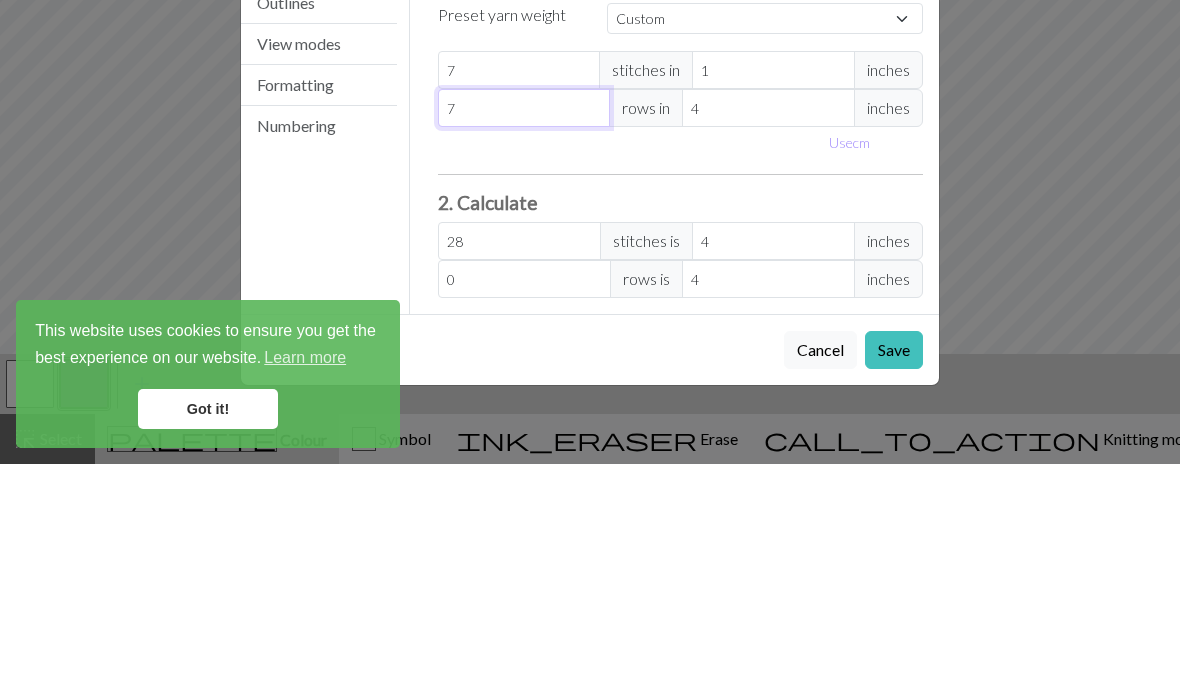type on "7" 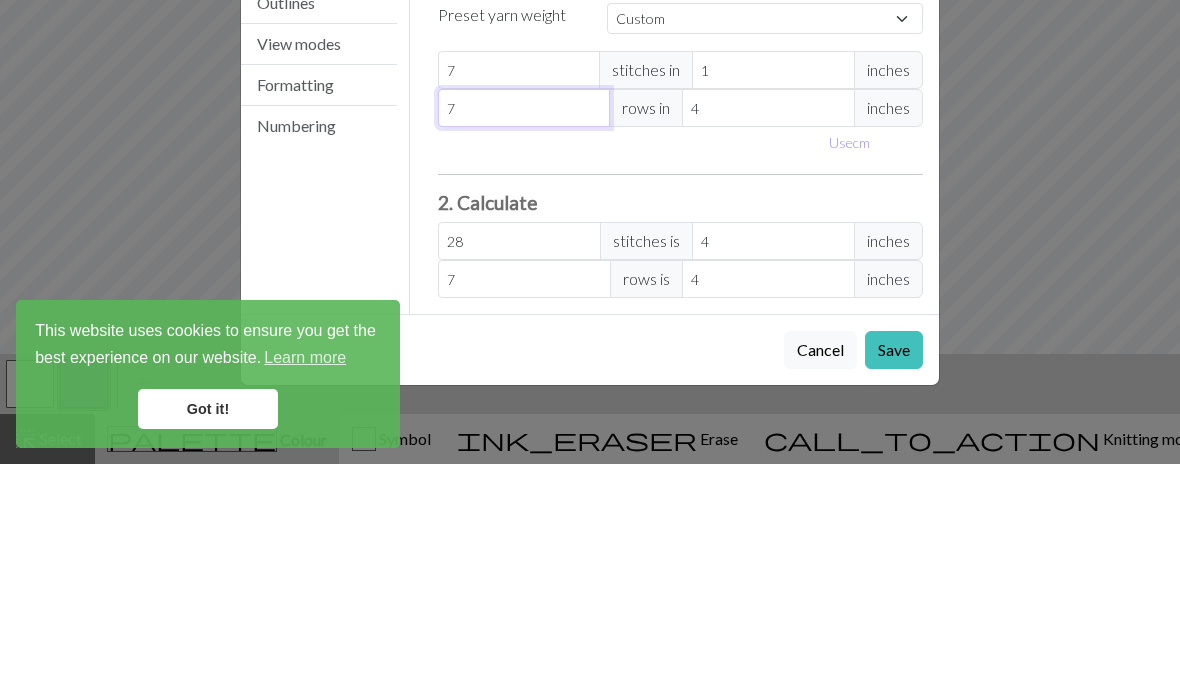 type on "7" 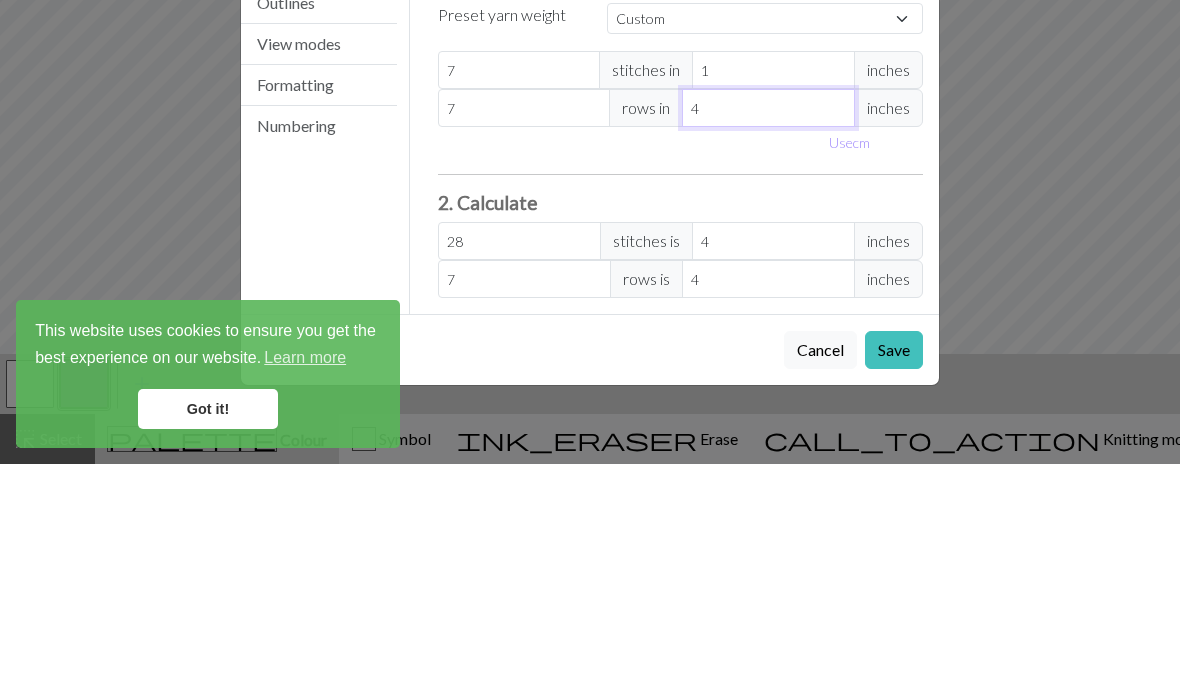 click on "4" at bounding box center [768, 340] 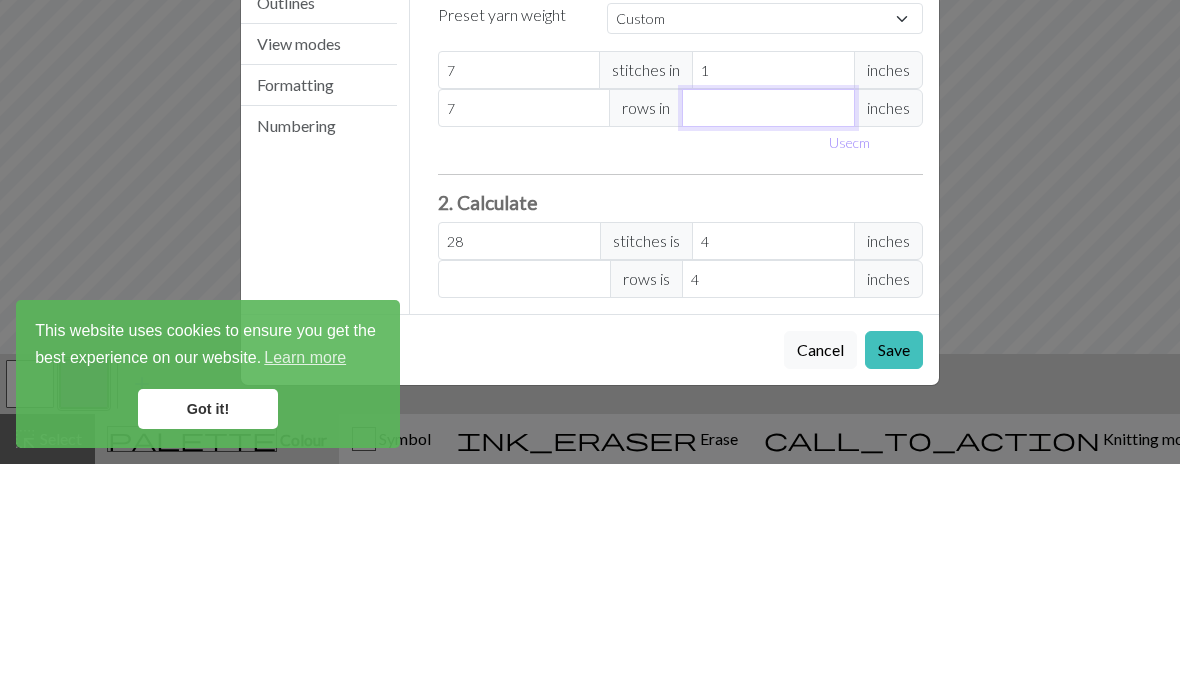 type on "1" 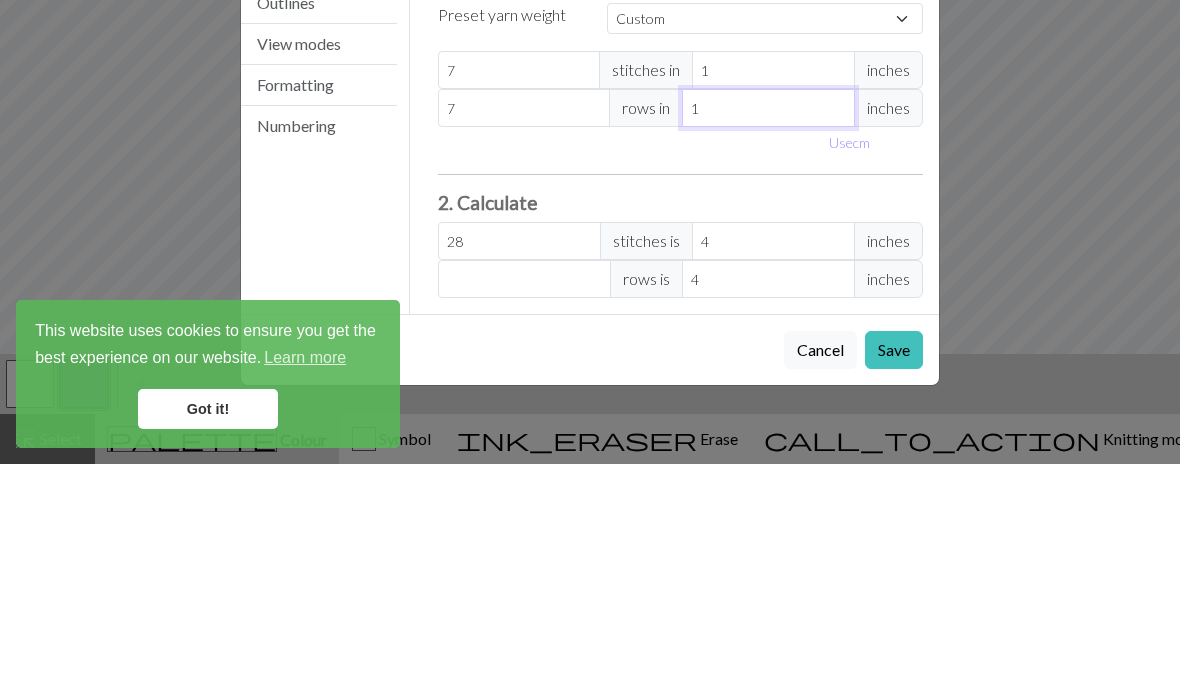 type on "28" 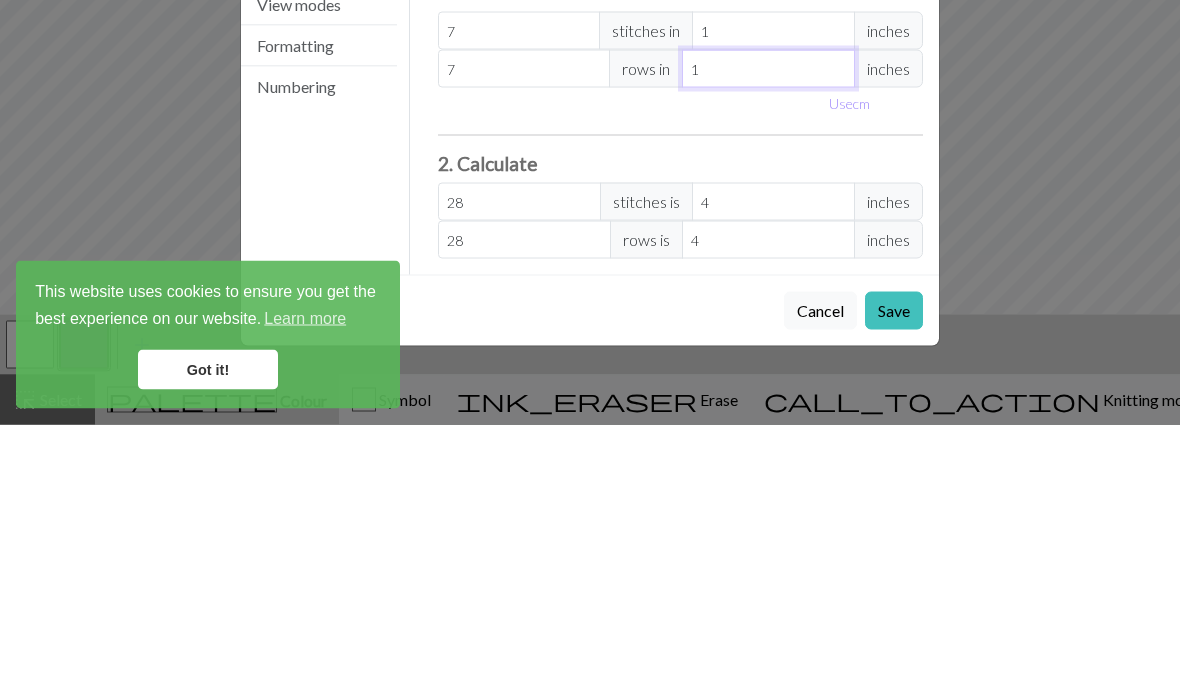type on "1" 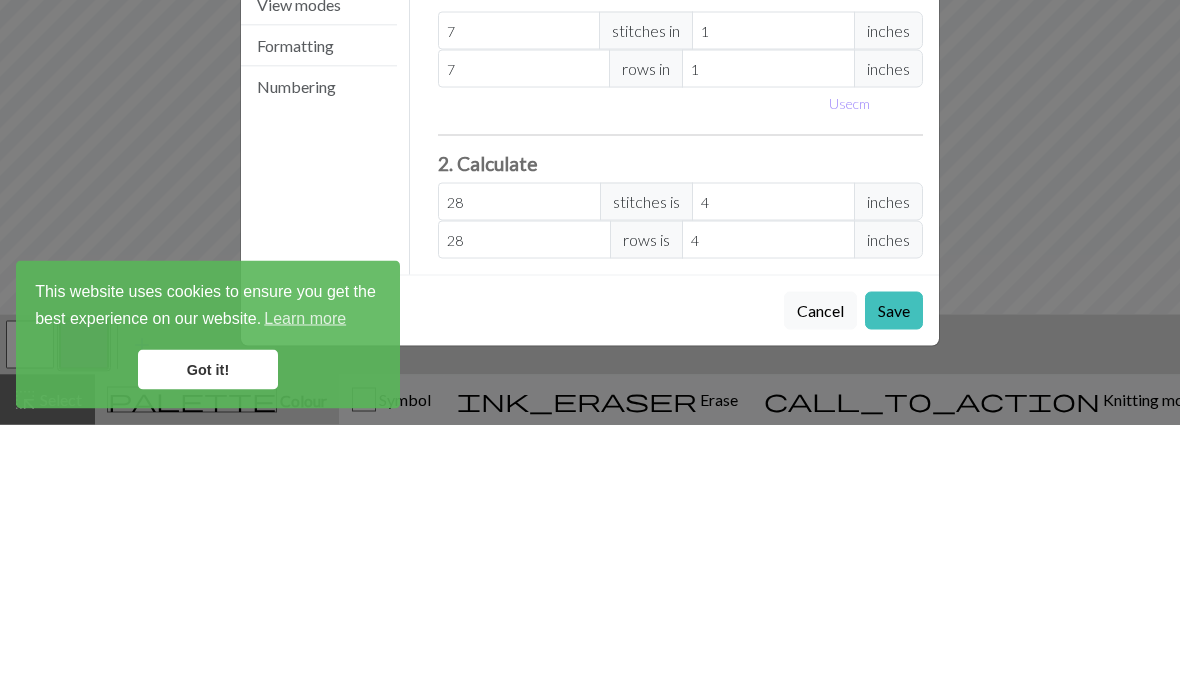 click on "Gauge Tip:  Set your gauge to change the stitch distortion in your chart. This will give you the most accurate representation of your finished work. 1. Set your gauge Preset yarn weight Custom Square Lace Light Fingering Fingering Sport Double knit Worsted Aran Bulky Super Bulky 7 stitches in  1 inches 7 rows in  1 inches Use  cm 2. Calculate 28 stitches is 4 inches 28 rows is 4 inches" at bounding box center [681, 319] 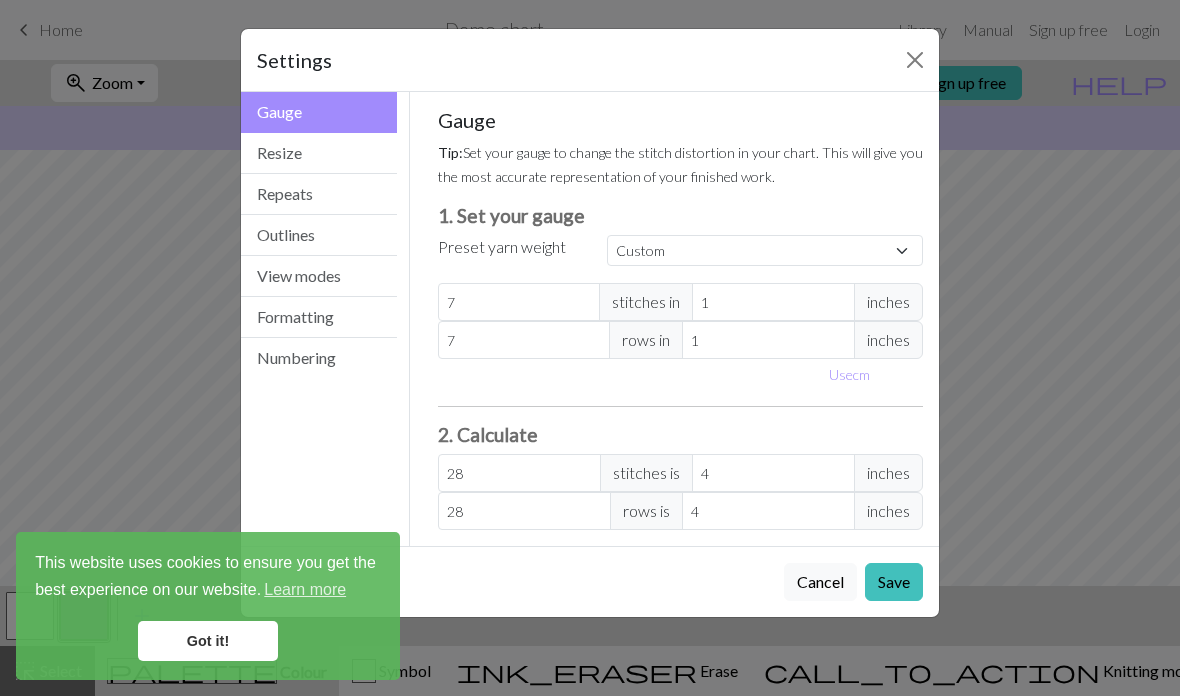 click on "Save" at bounding box center [894, 582] 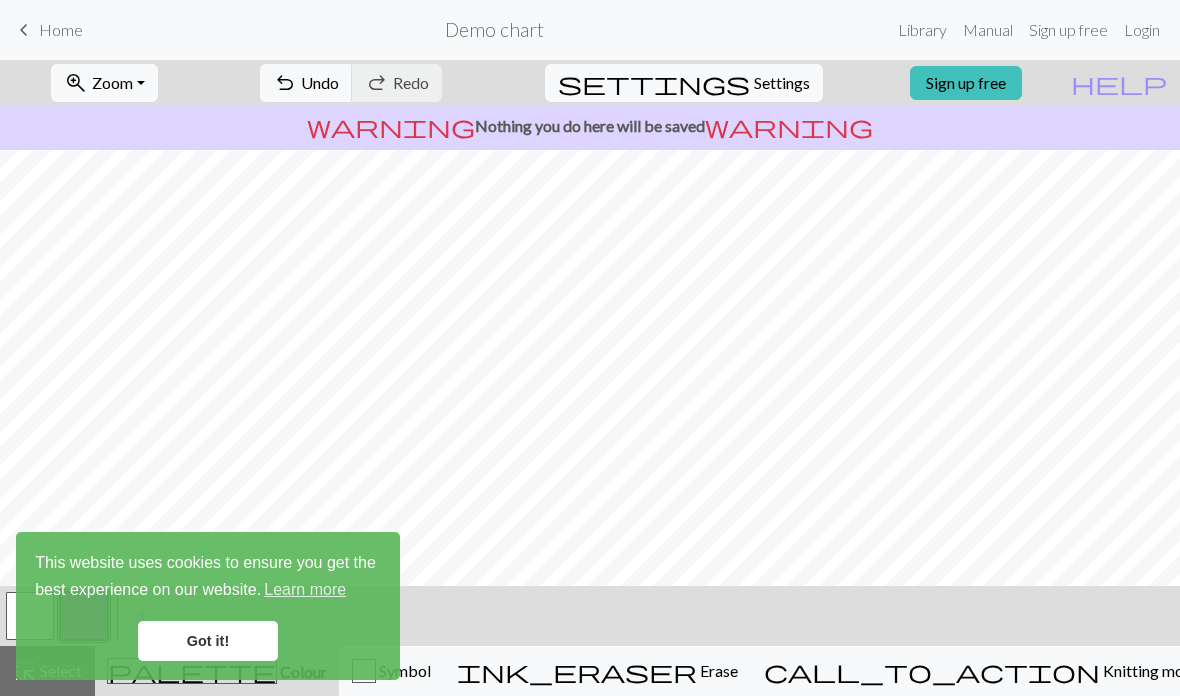 scroll, scrollTop: 192, scrollLeft: 0, axis: vertical 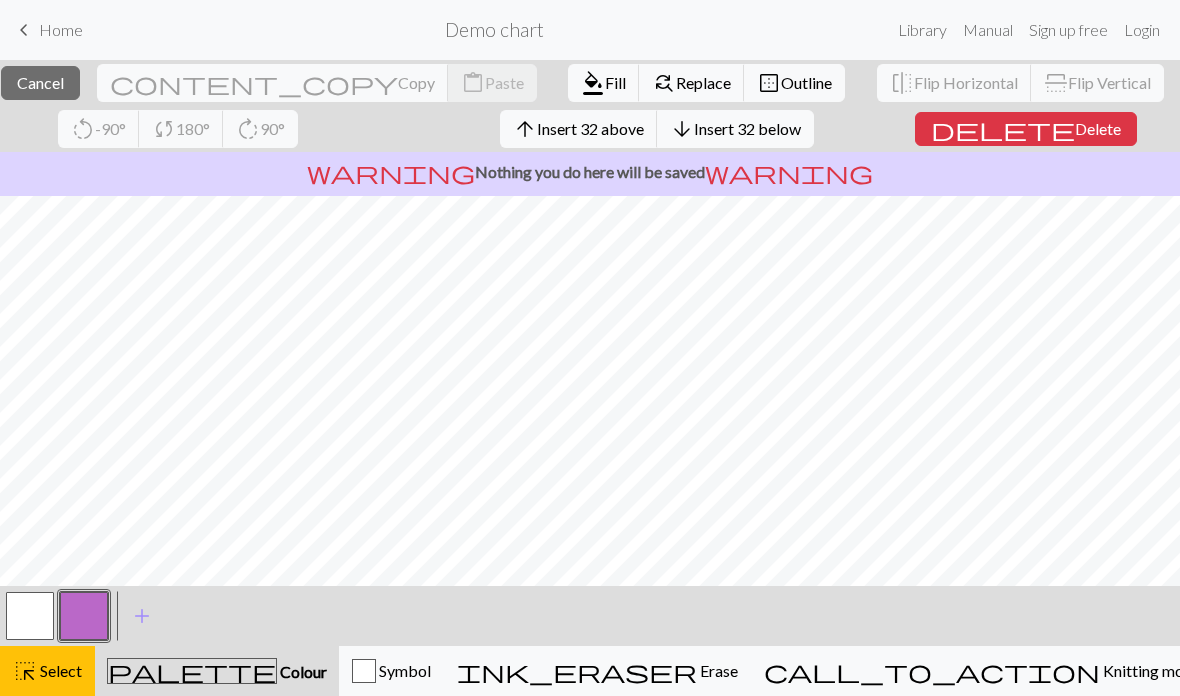 click on "Delete" at bounding box center [1098, 128] 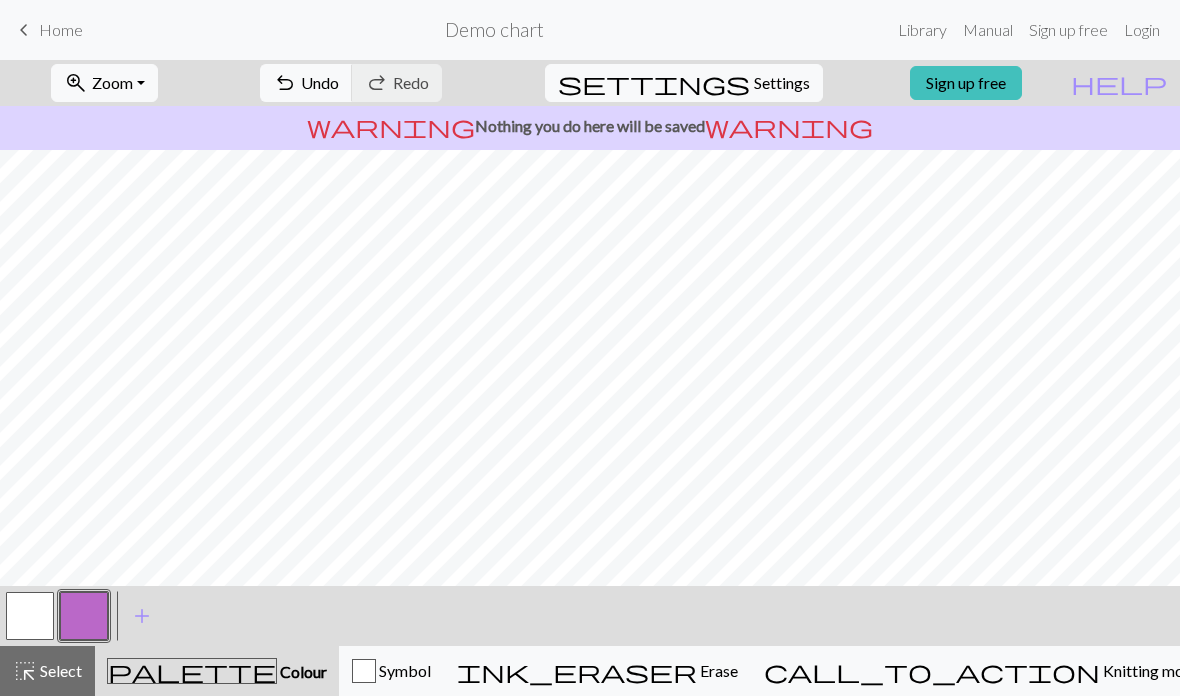 click on "undo" at bounding box center [285, 83] 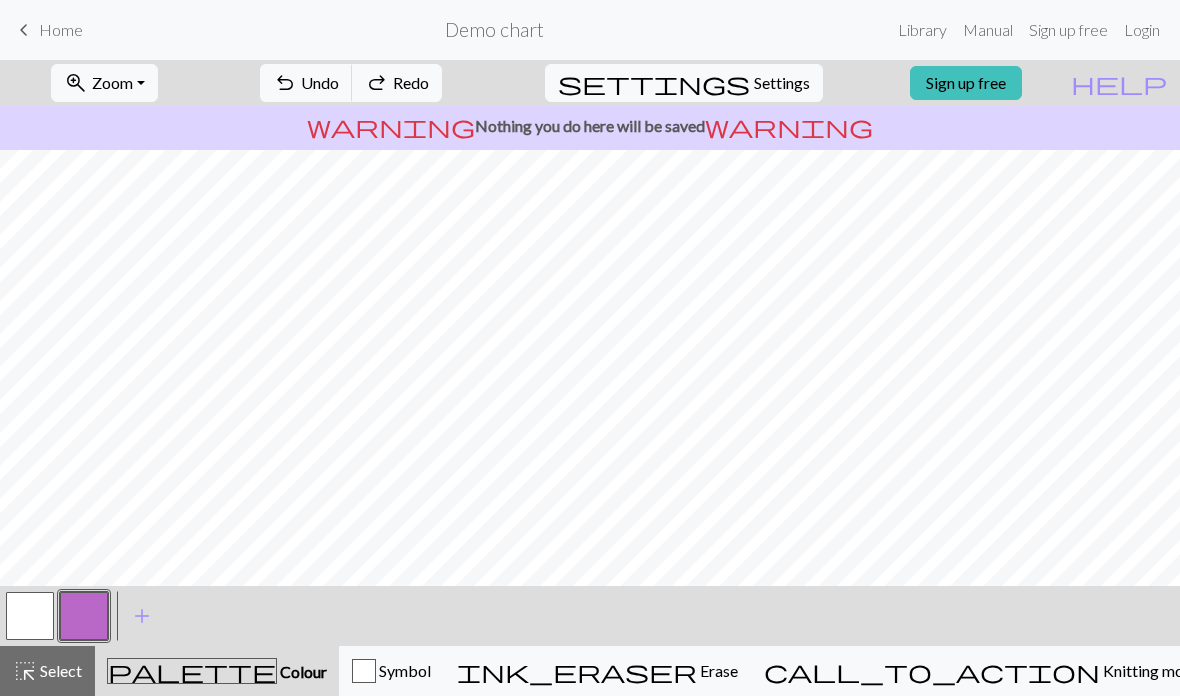 click at bounding box center (84, 616) 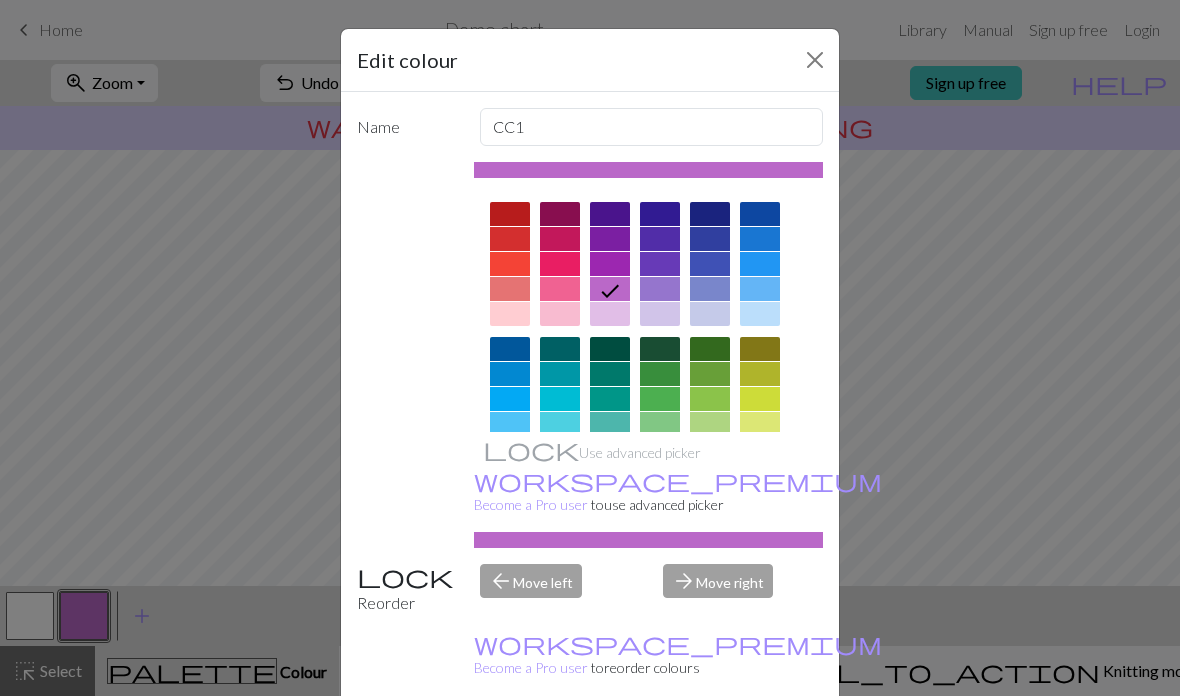 click at bounding box center [815, 60] 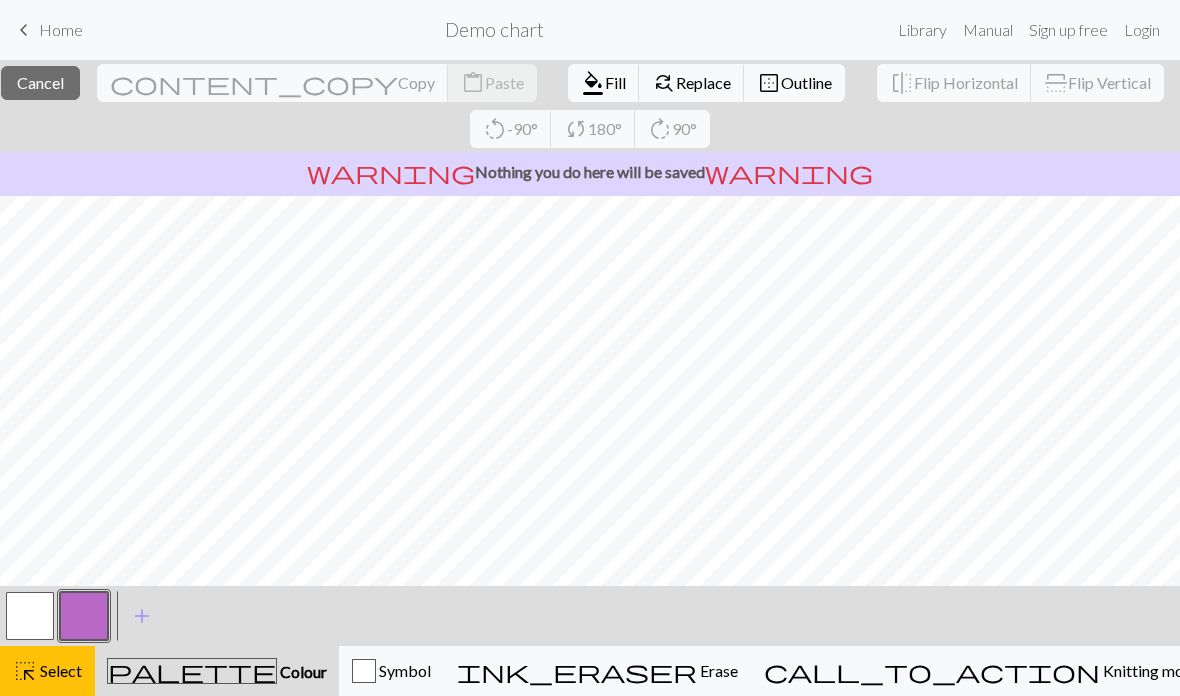 scroll, scrollTop: 0, scrollLeft: 0, axis: both 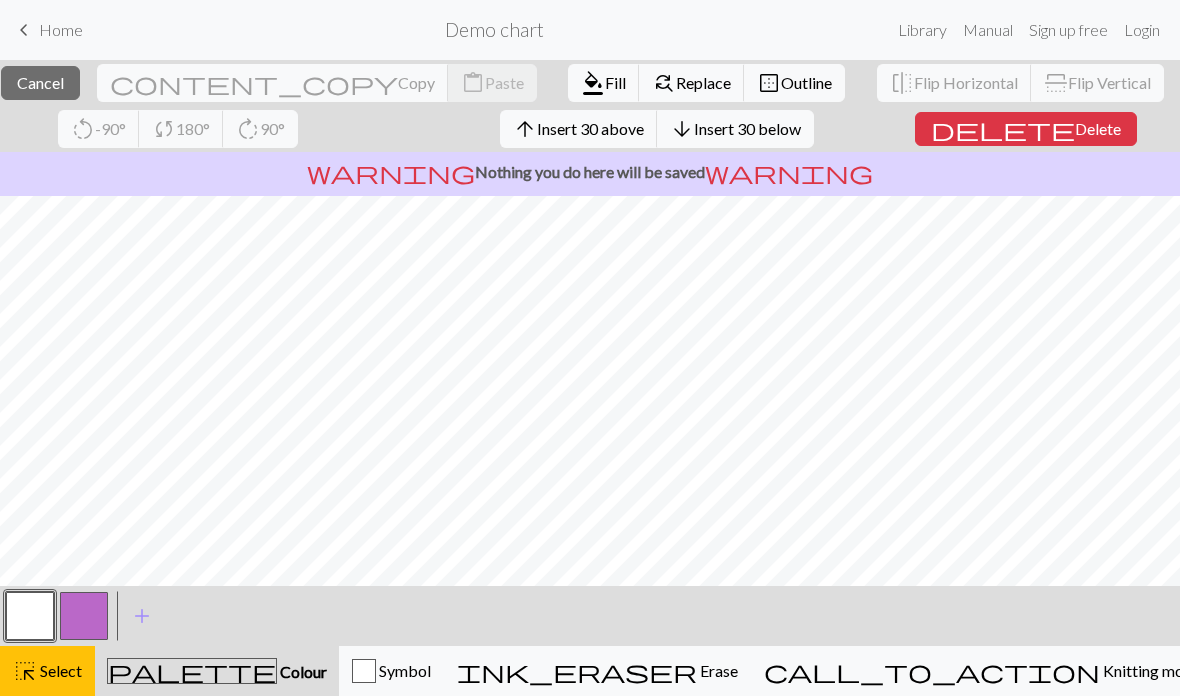 click at bounding box center [30, 616] 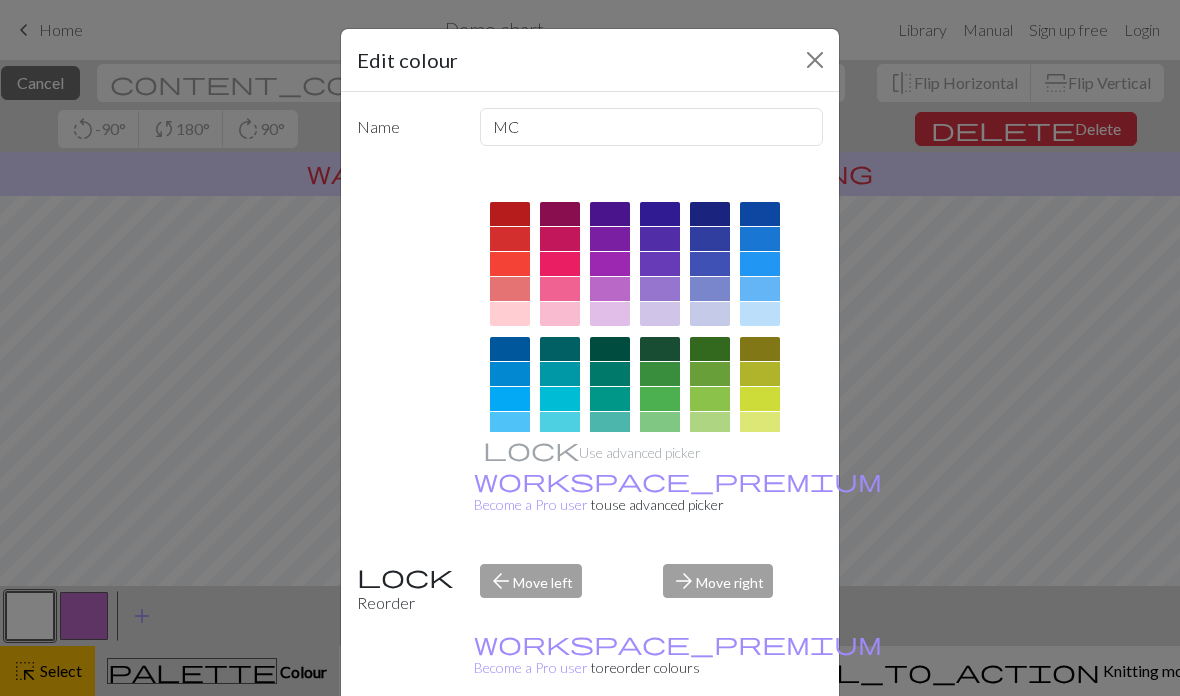 click at bounding box center [815, 60] 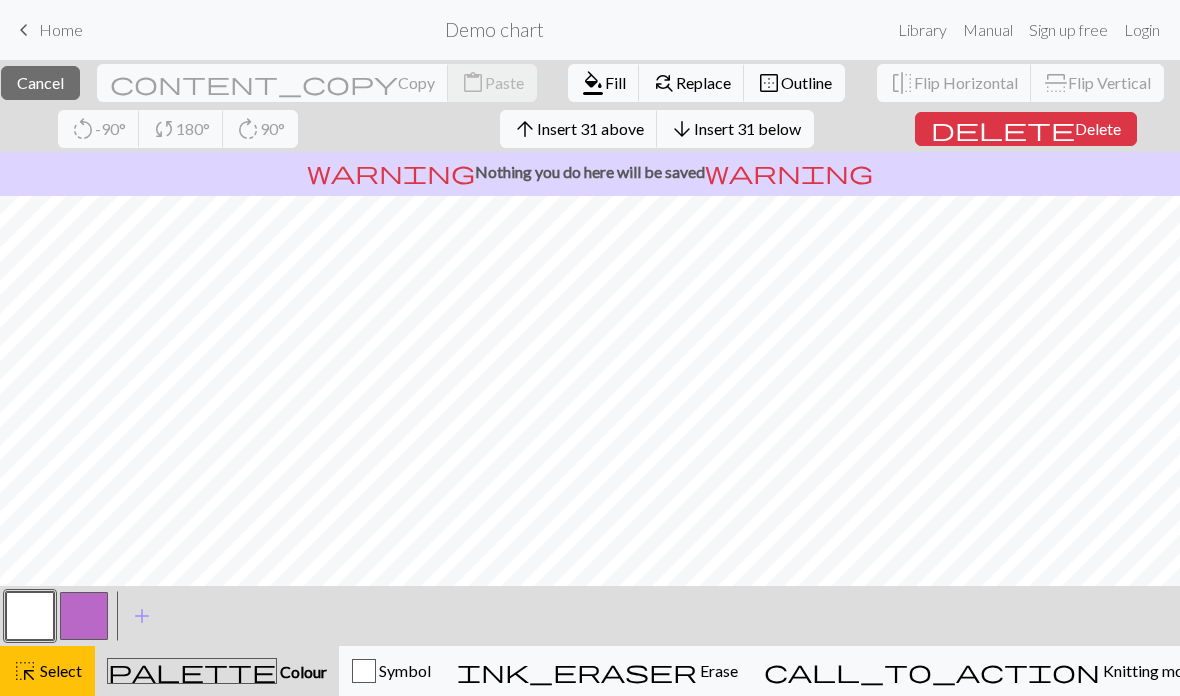 click on "Fill" at bounding box center (615, 82) 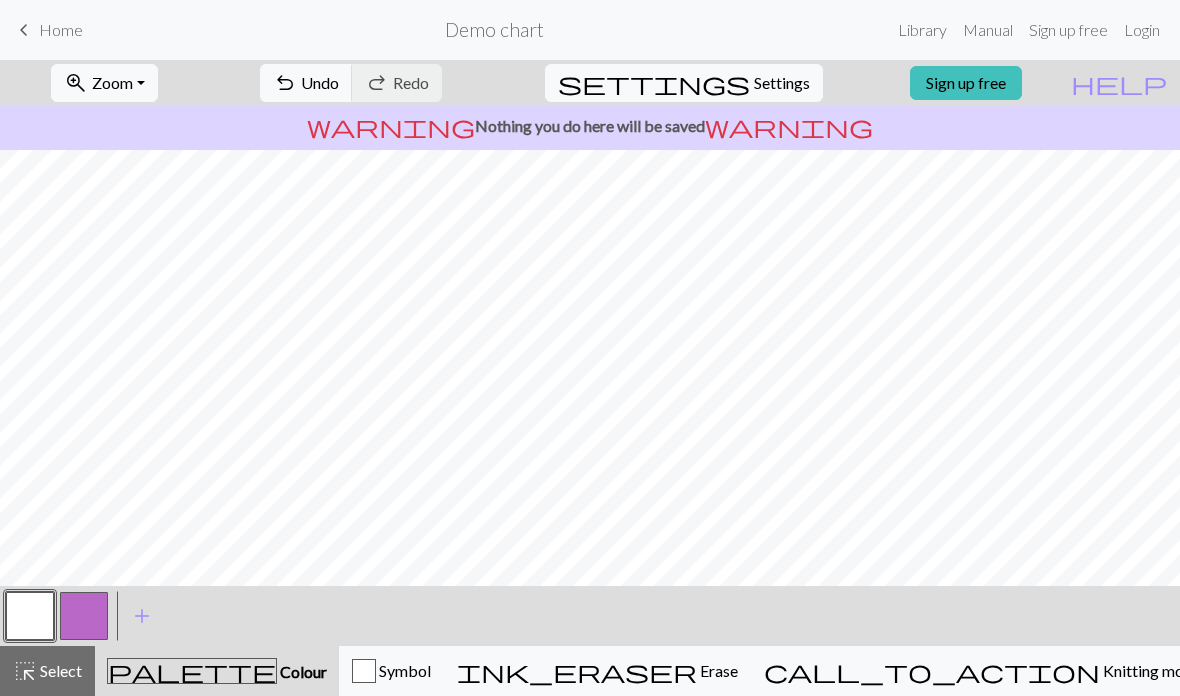 click on "Settings" at bounding box center (782, 83) 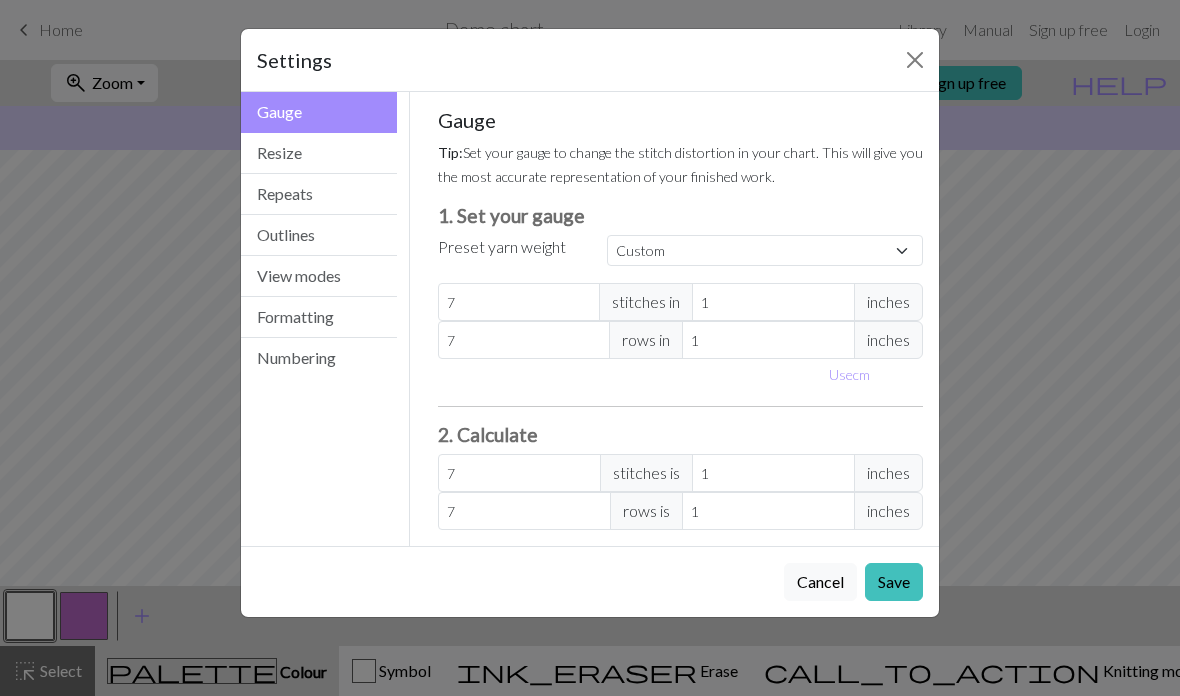 click on "Resize" at bounding box center [319, 153] 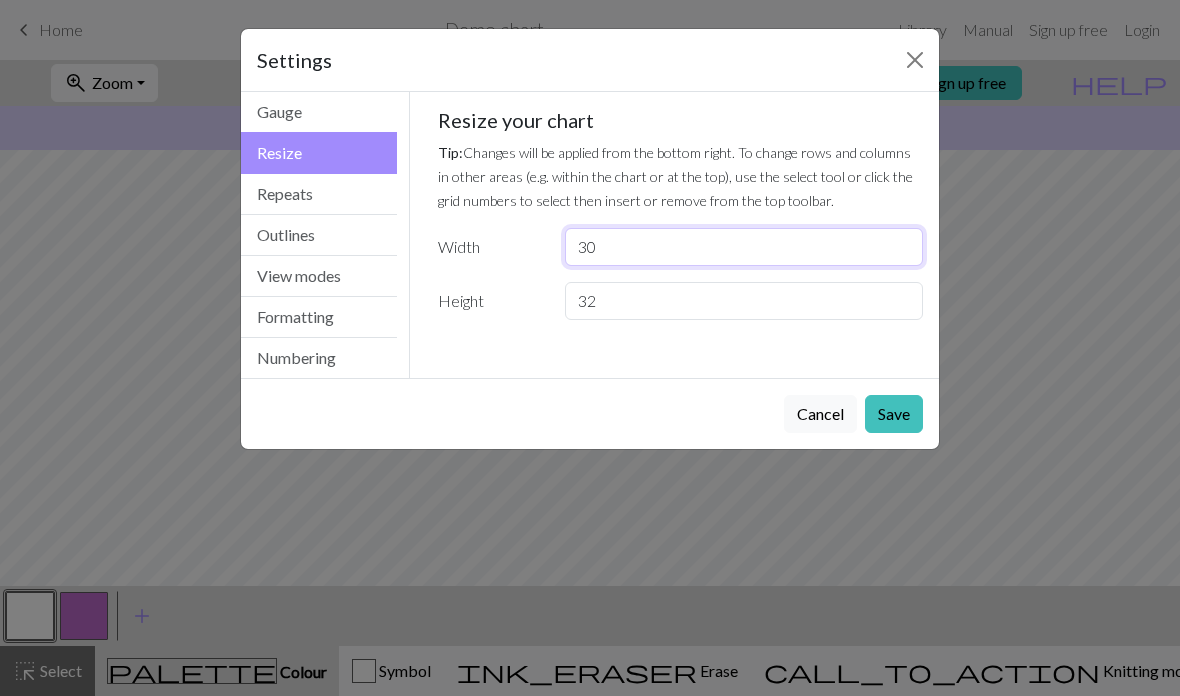 click on "30" at bounding box center (744, 247) 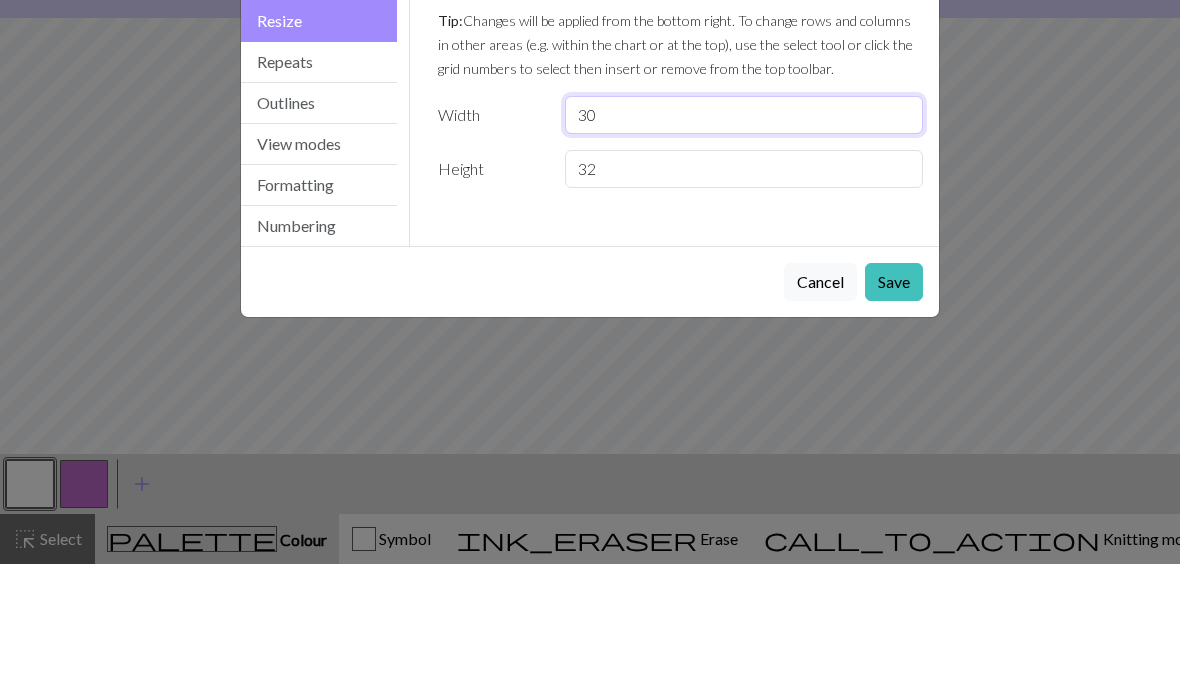 click on "30" at bounding box center (744, 247) 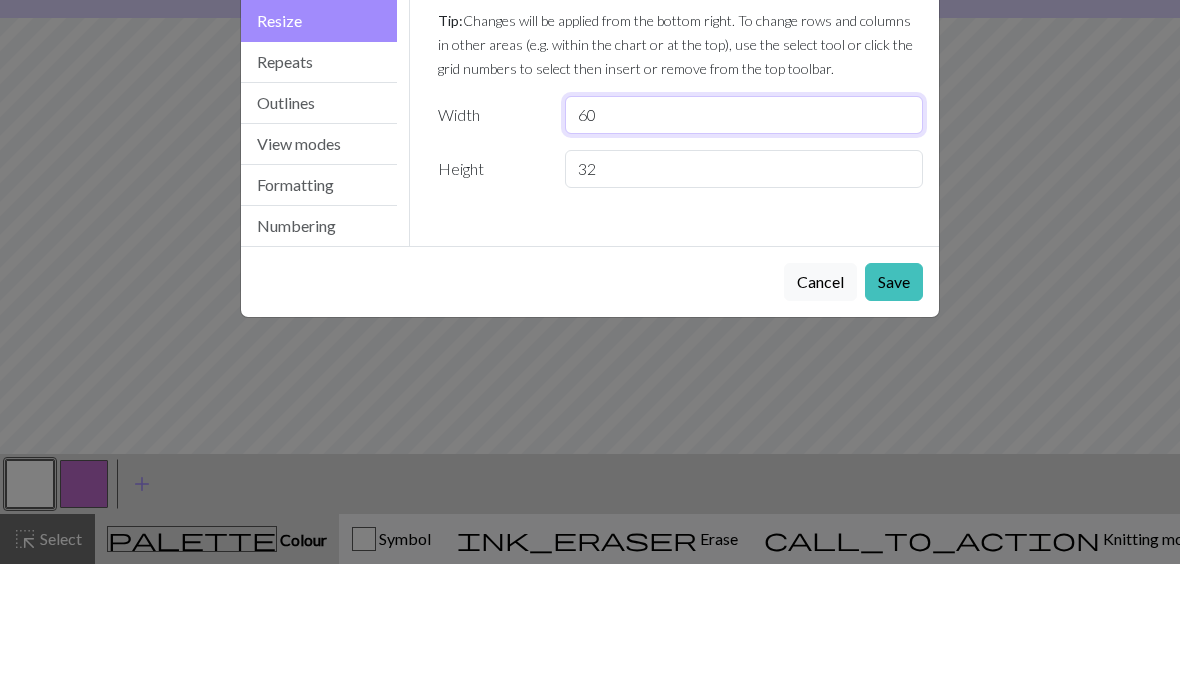 type on "60" 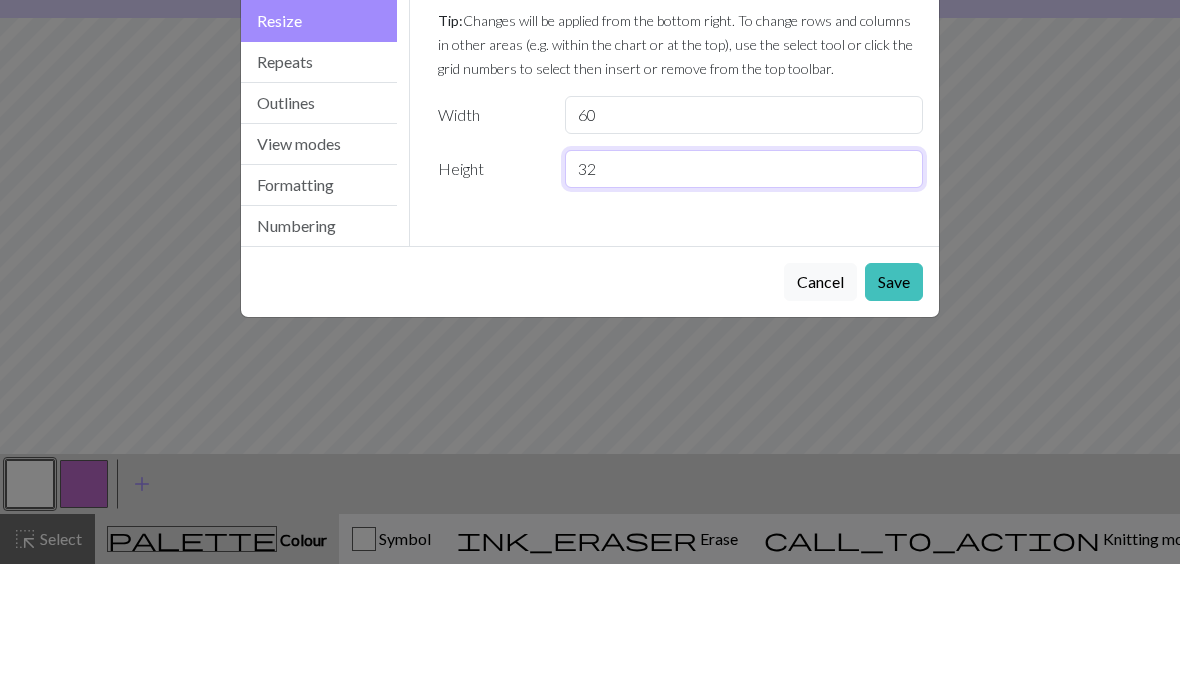 click on "32" at bounding box center (744, 301) 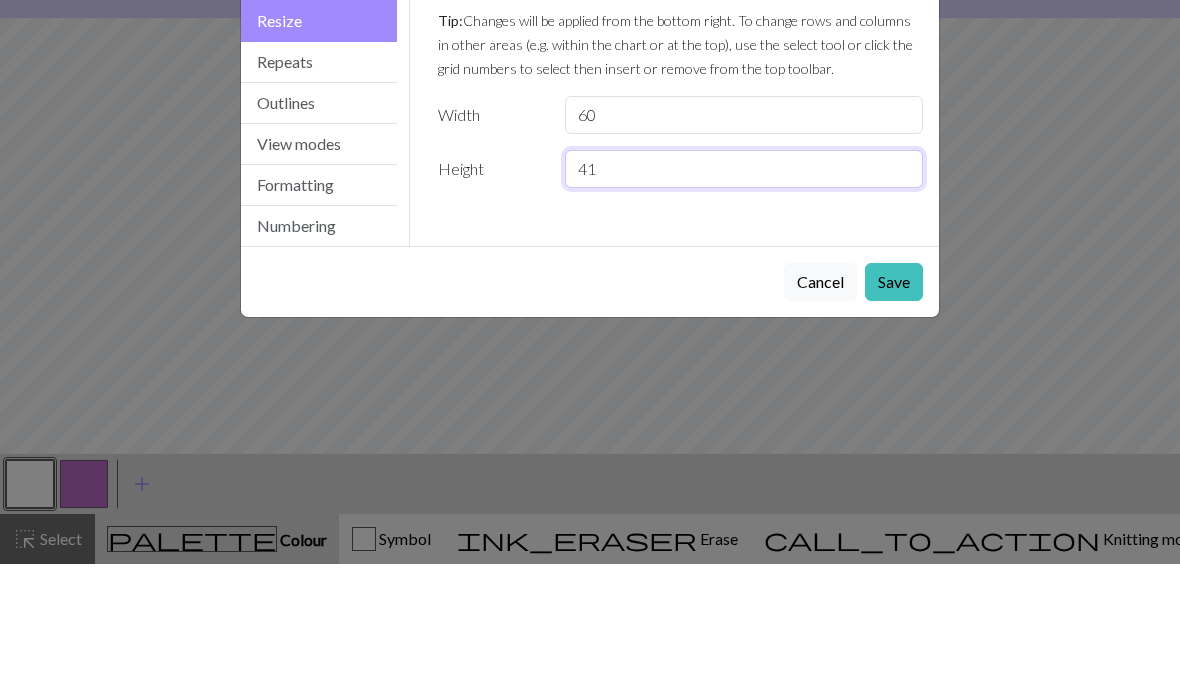 type on "41" 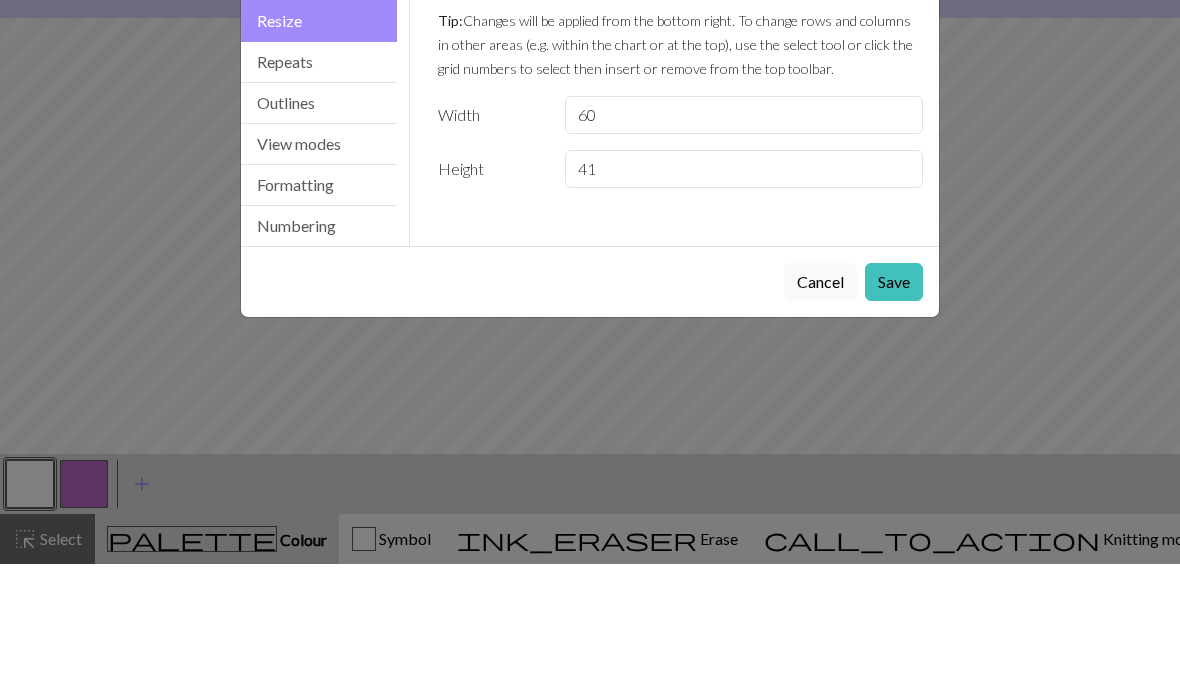 click on "Resize your chart Tip:  Changes will be applied from the bottom right. To change rows and columns in other areas (e.g. within the chart or at the top), use the select tool or click the grid numbers to select then insert or remove from the top toolbar. Width 60 Height 41" at bounding box center [681, 214] 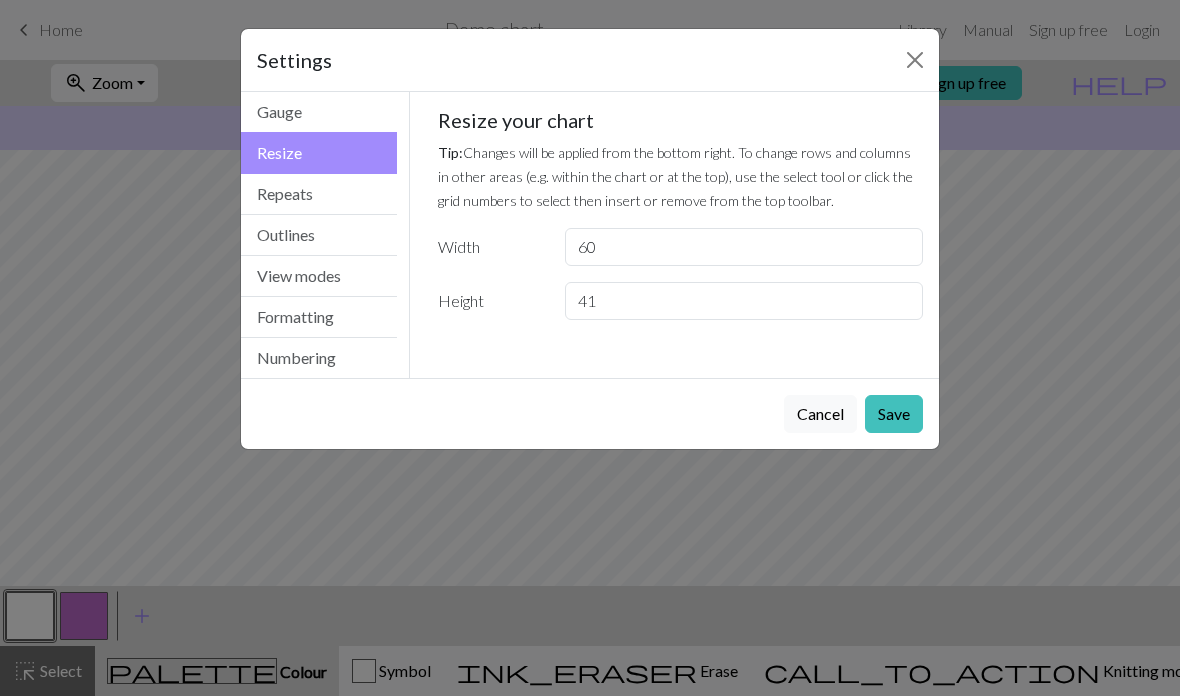 click on "Repeats" at bounding box center [319, 194] 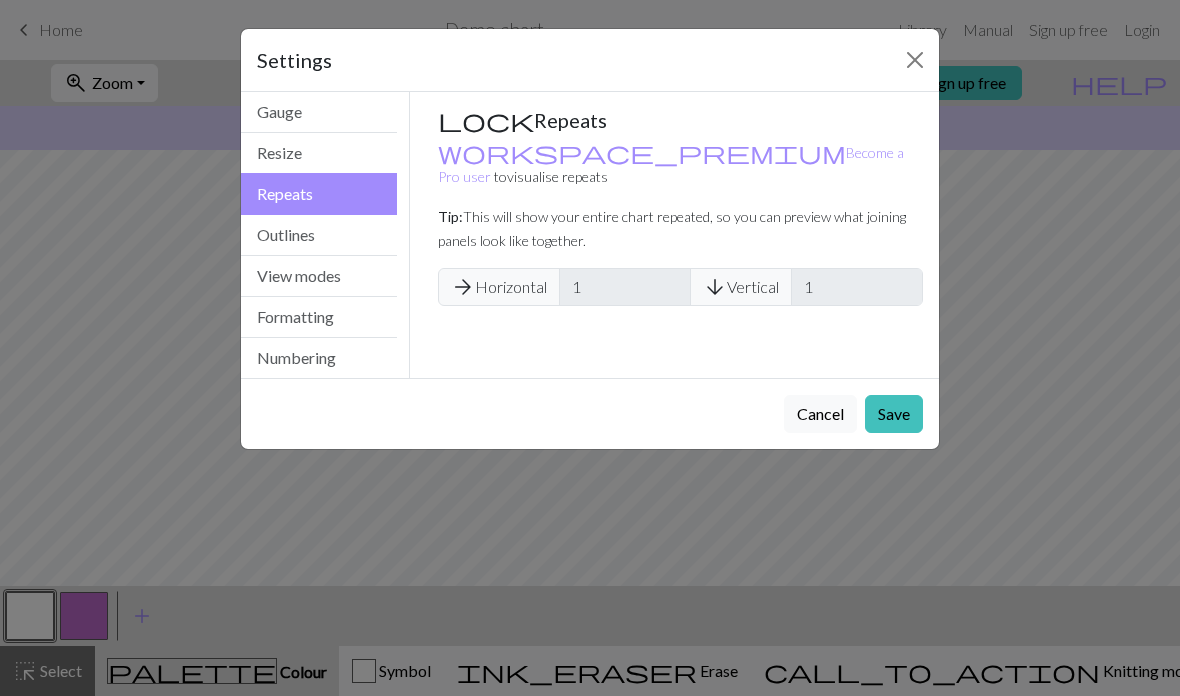 click on "Resize" at bounding box center [319, 153] 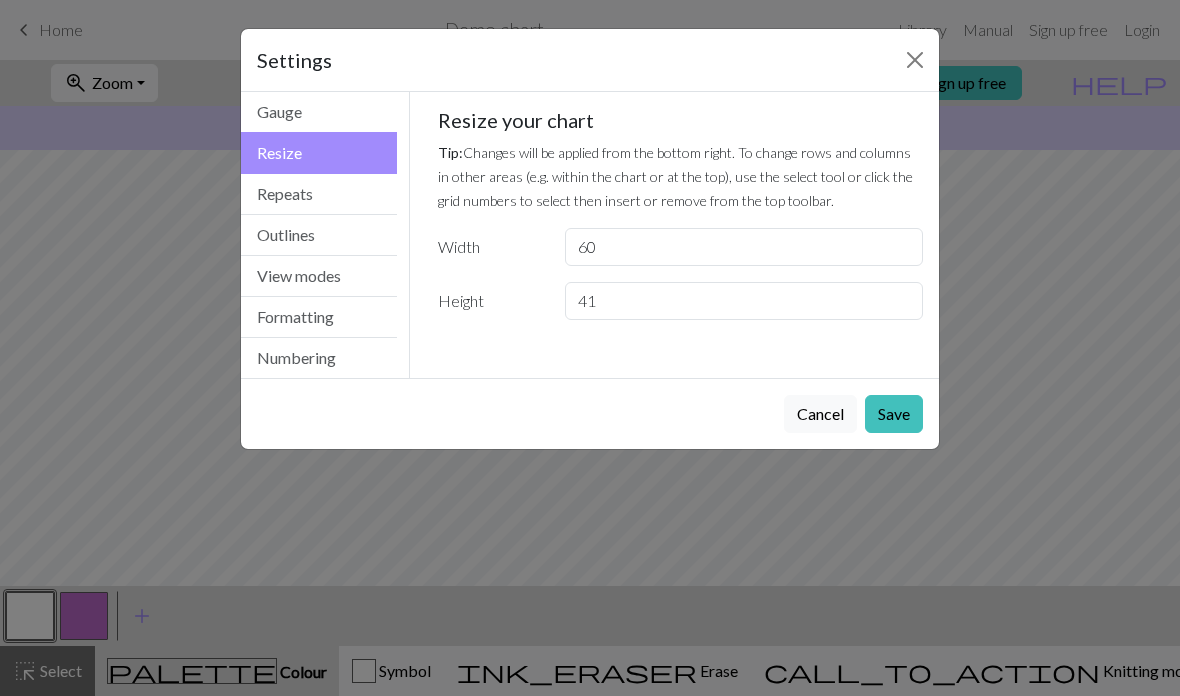 click on "Outlines" at bounding box center (319, 235) 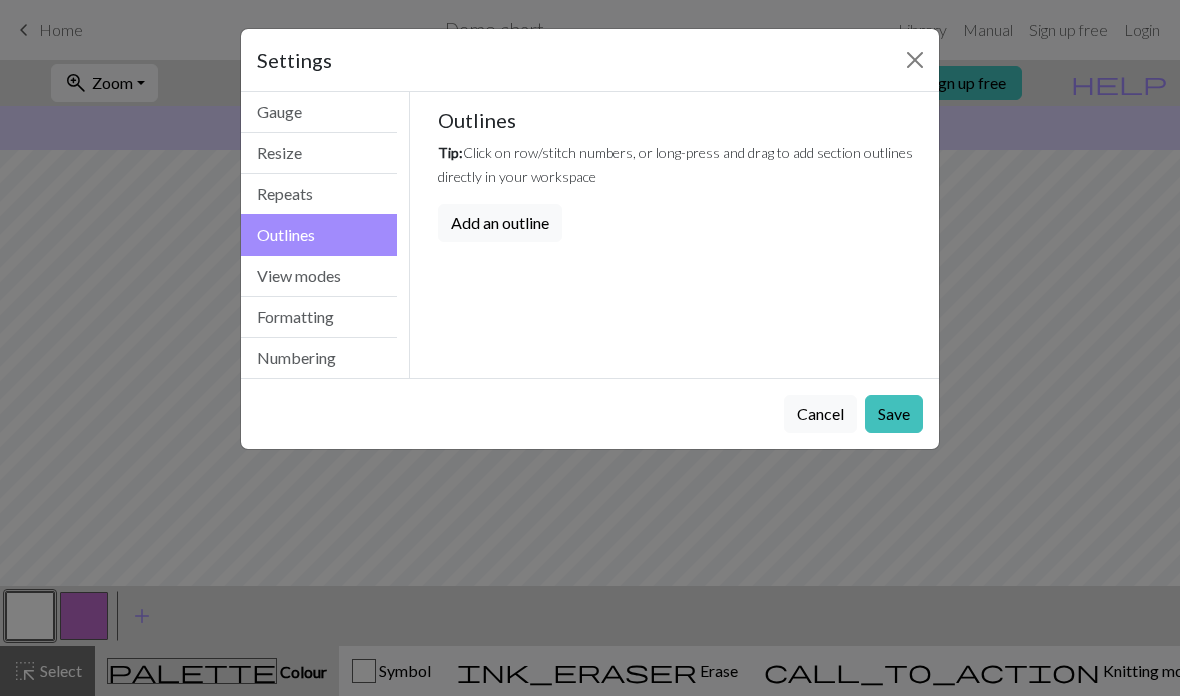 click on "View modes" at bounding box center (319, 276) 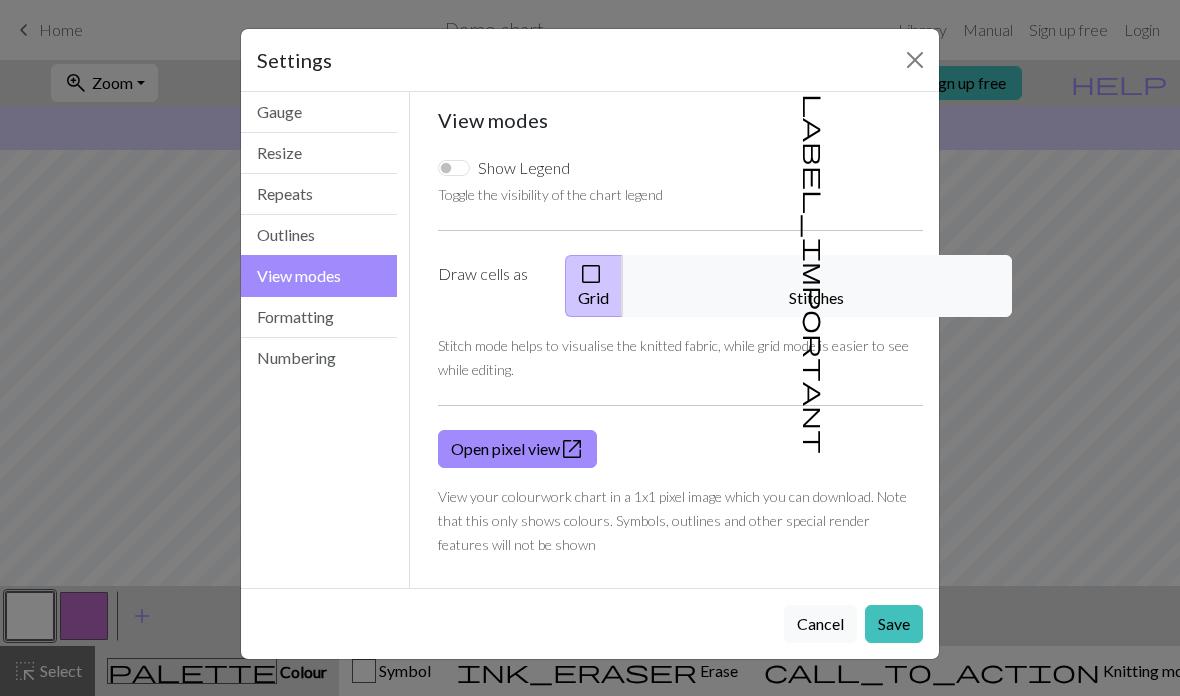 click on "Formatting" at bounding box center (319, 317) 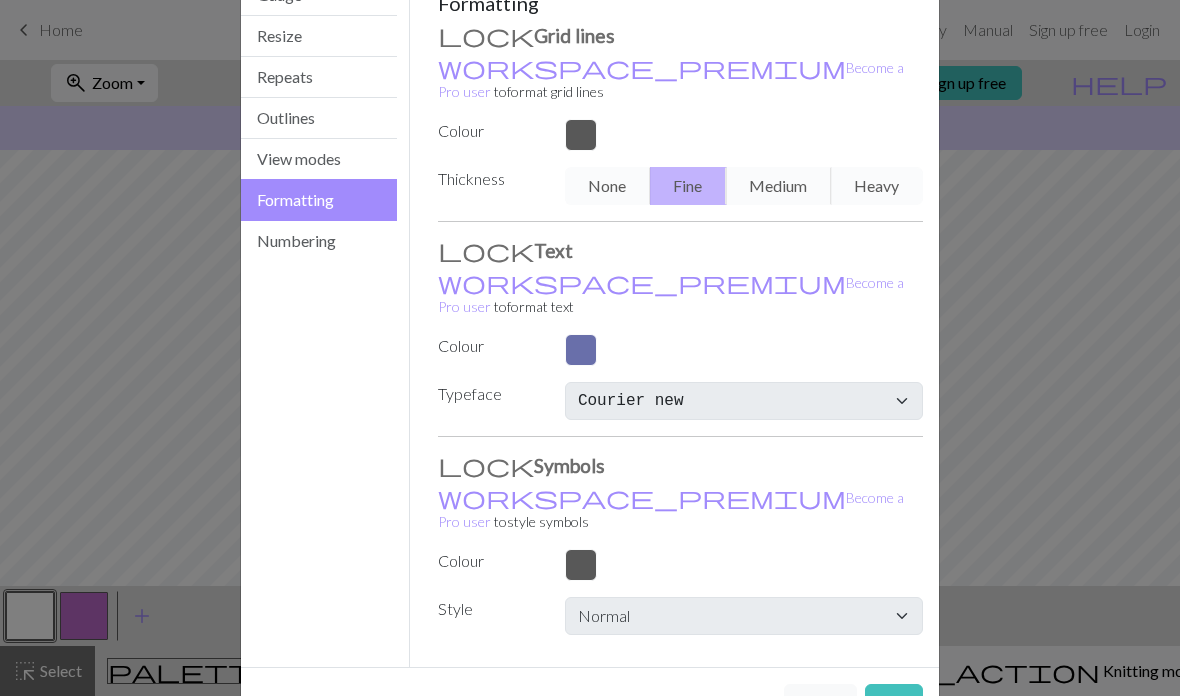 scroll, scrollTop: 116, scrollLeft: 0, axis: vertical 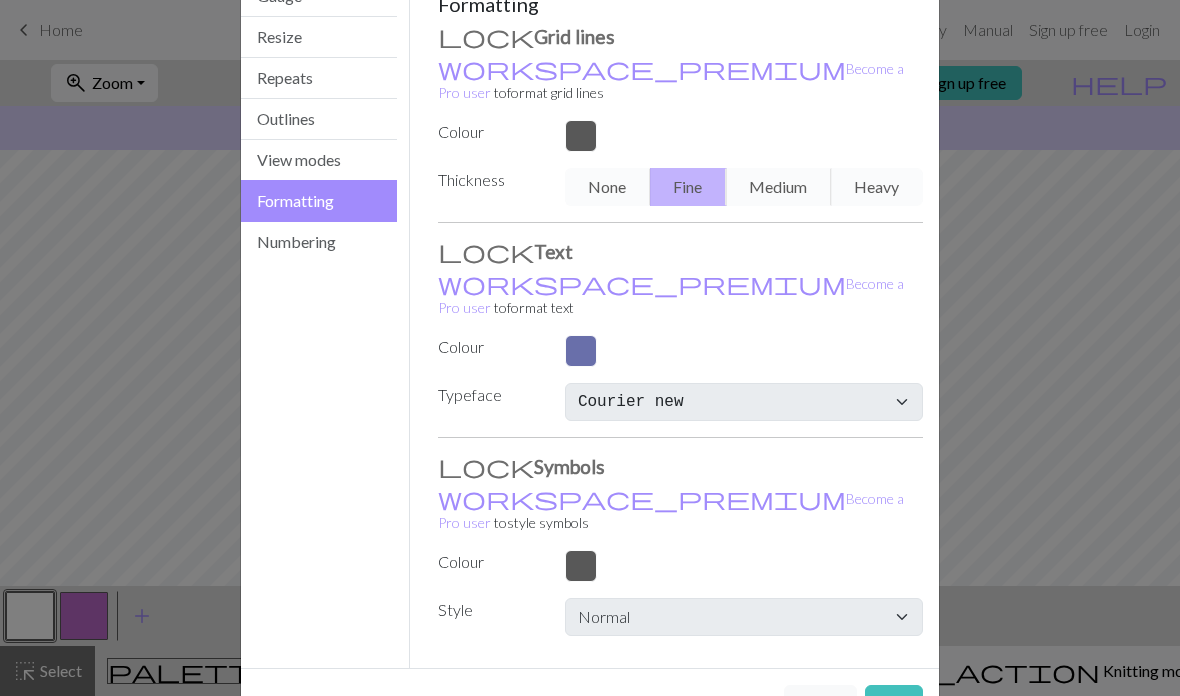 click on "Numbering" at bounding box center [319, 242] 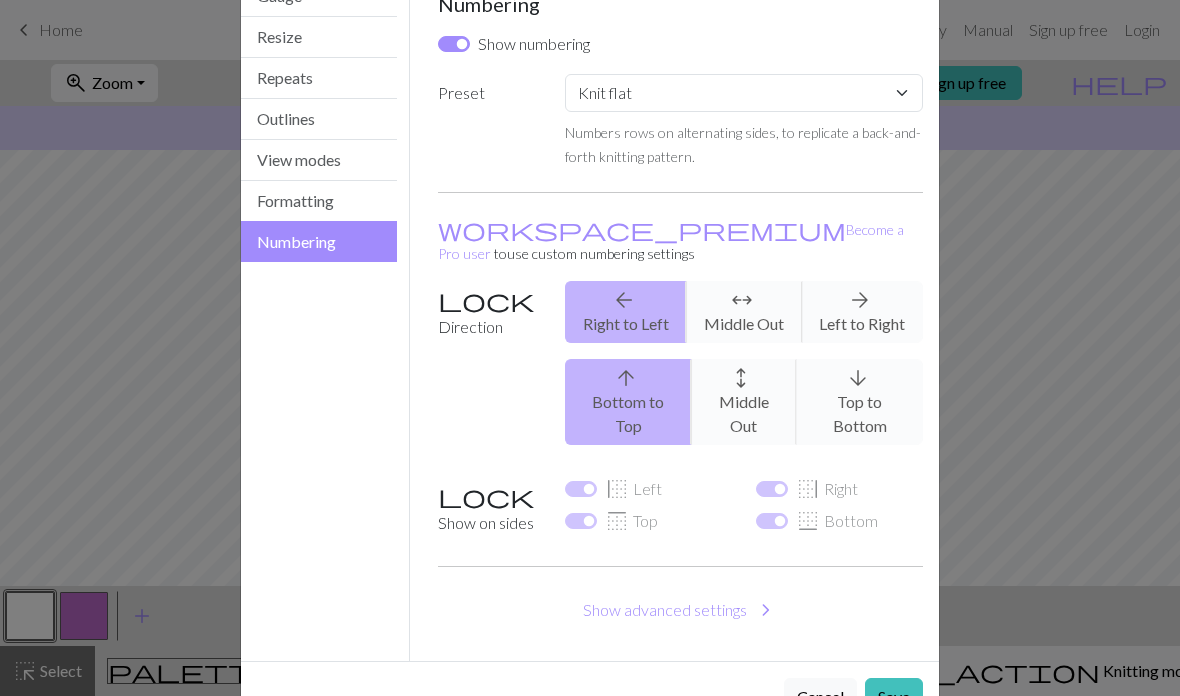click on "arrow_back Right to Left arrows_outward Middle Out arrow_forward Left to Right" at bounding box center (744, 312) 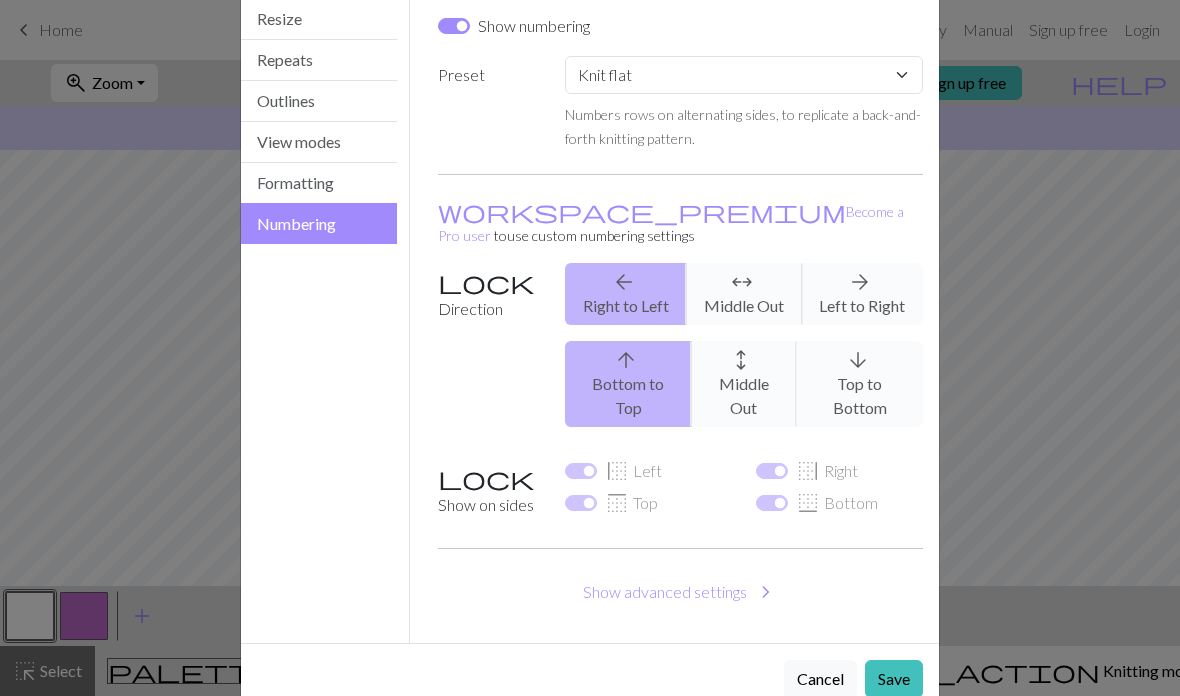 scroll, scrollTop: 121, scrollLeft: 0, axis: vertical 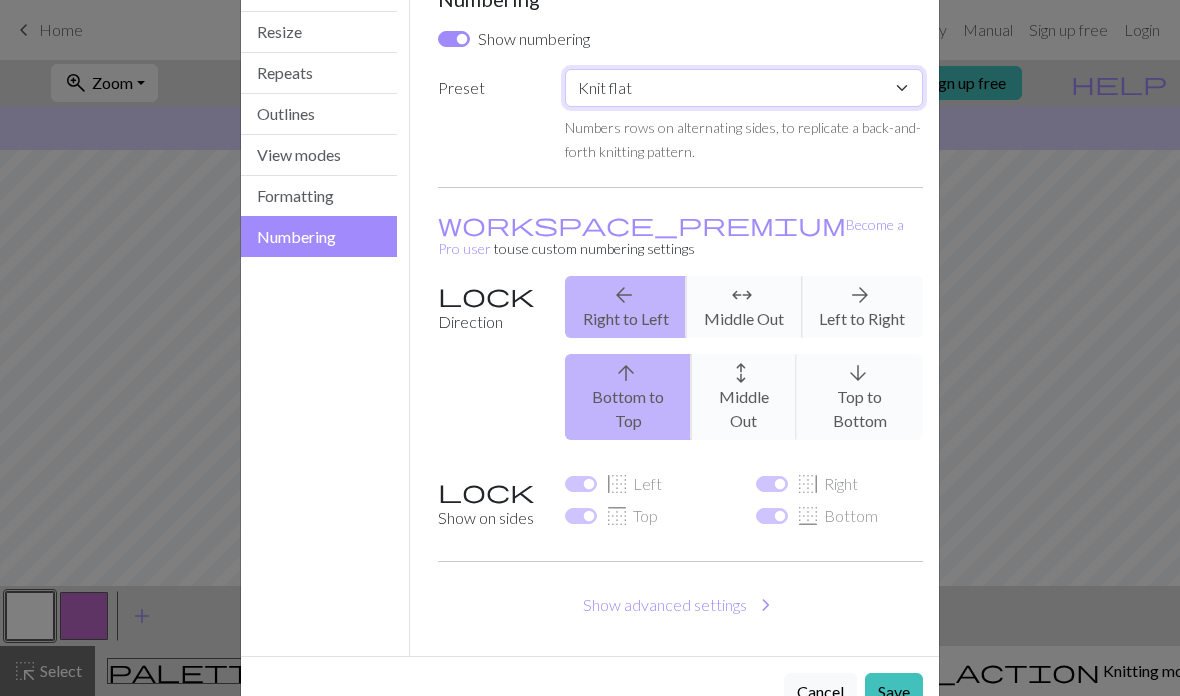 click on "Custom Knit flat Knit in the round Lace knitting Cross stitch" at bounding box center (744, 88) 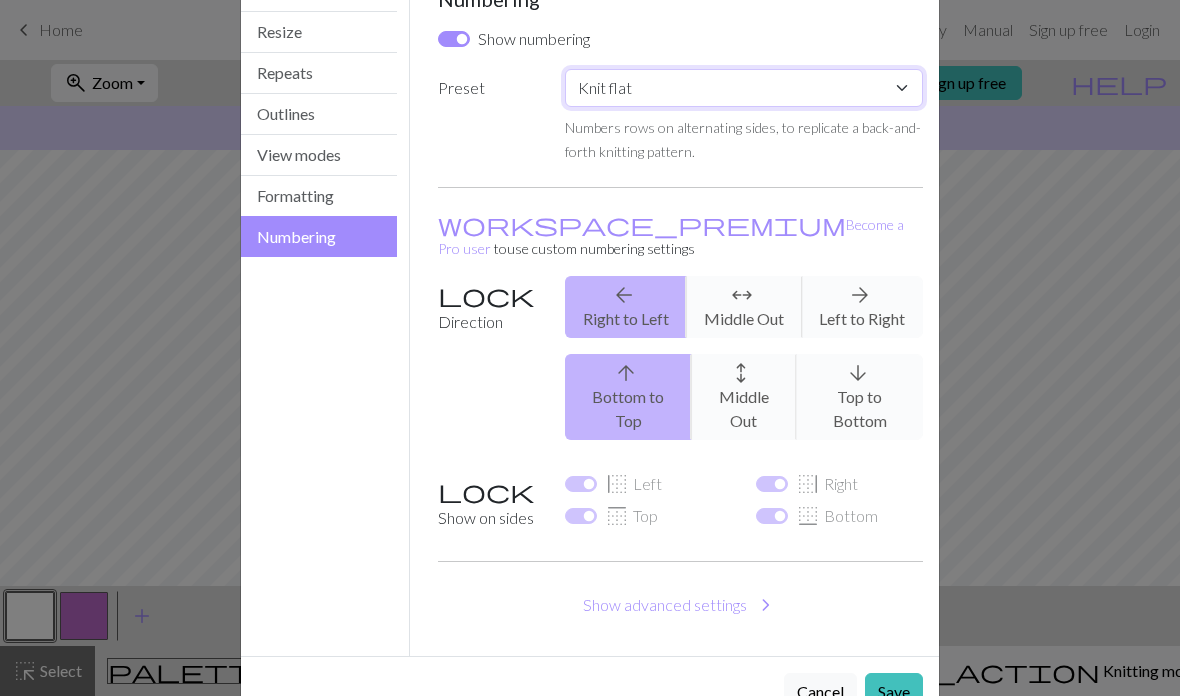 click on "Custom Knit flat Knit in the round Lace knitting Cross stitch" at bounding box center [744, 88] 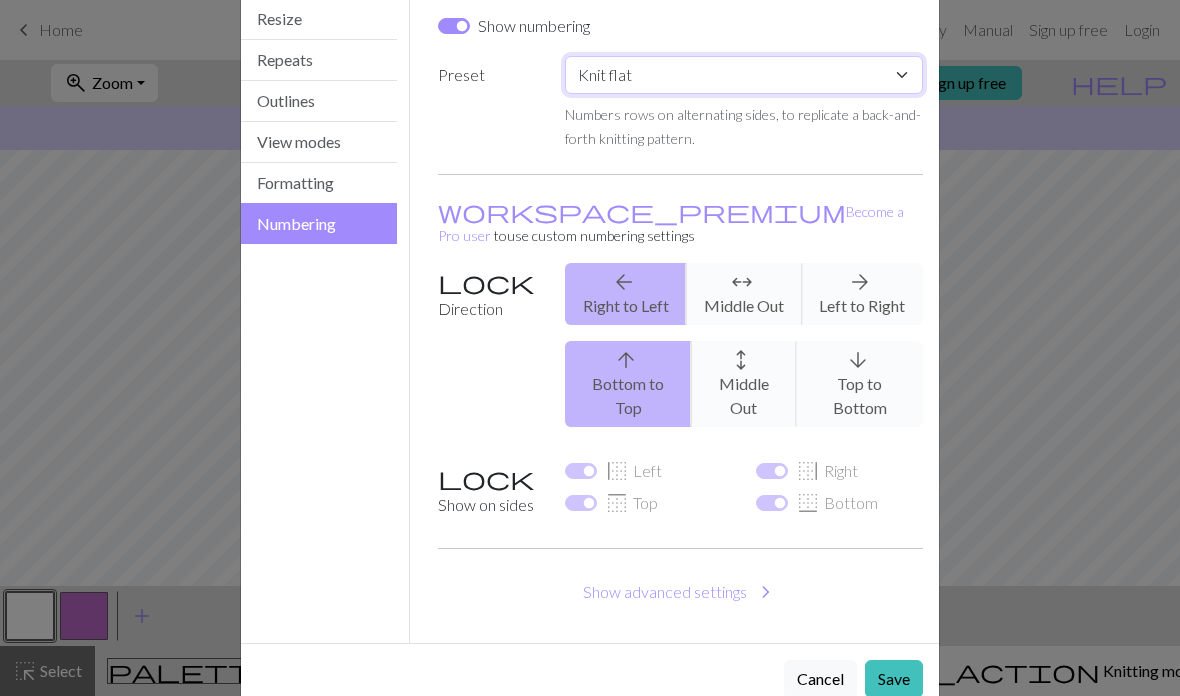 scroll, scrollTop: 132, scrollLeft: 0, axis: vertical 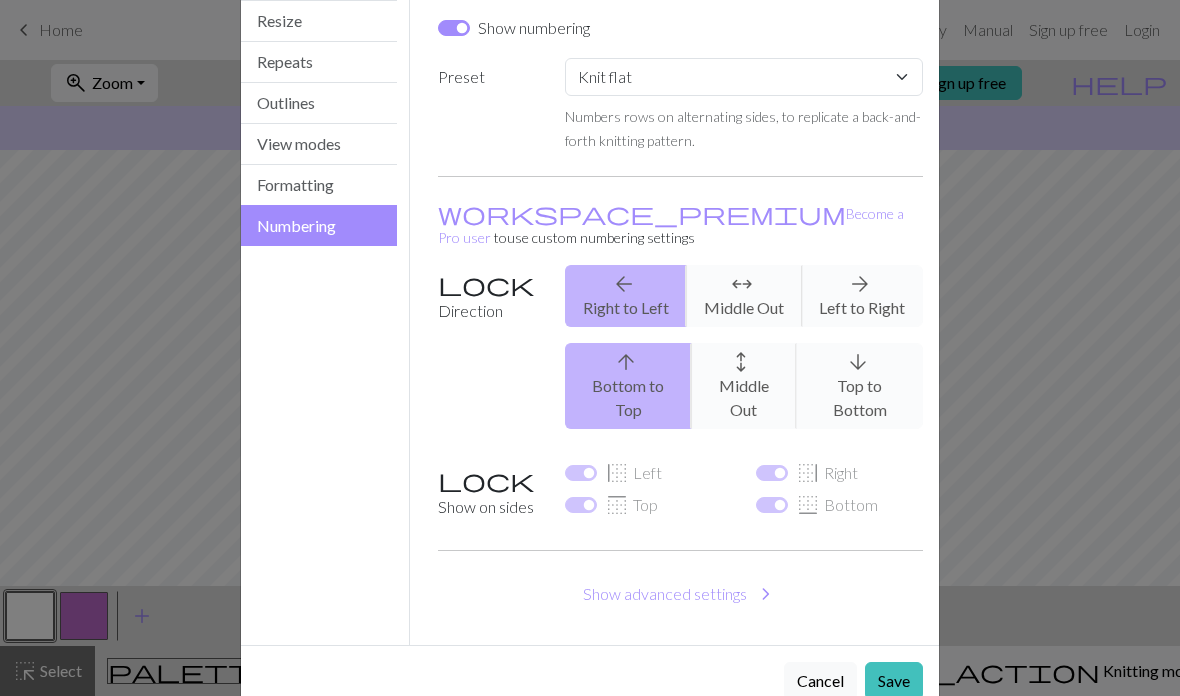 click on "Save" at bounding box center (894, 681) 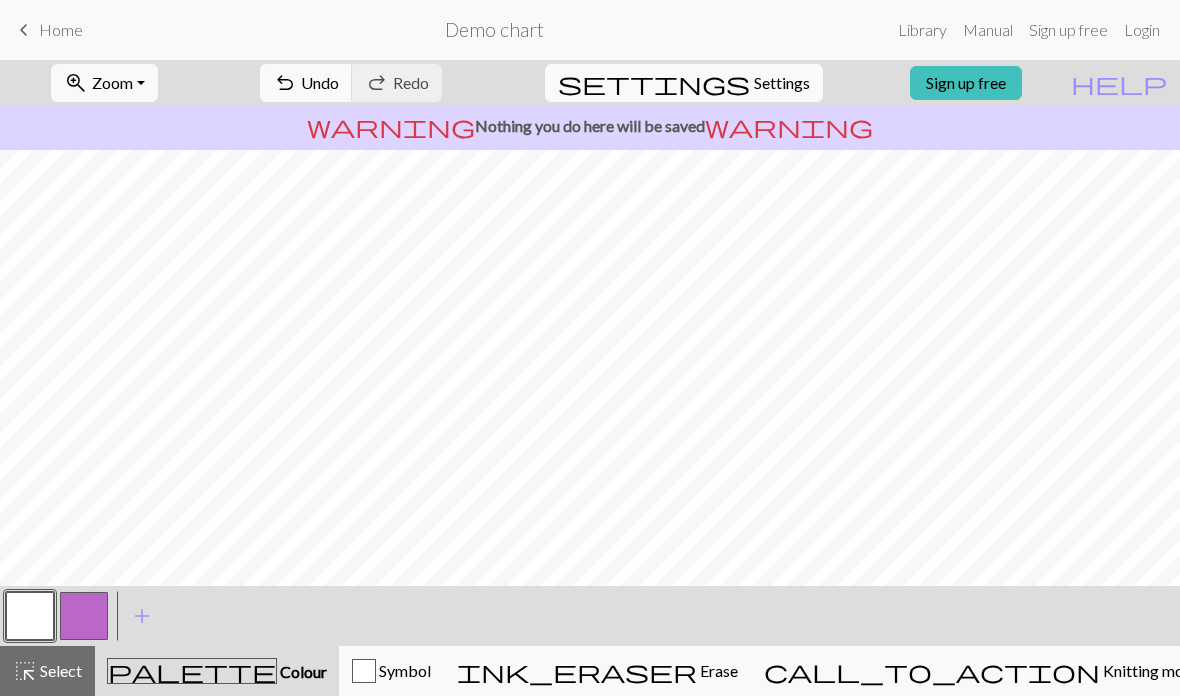 scroll, scrollTop: 16, scrollLeft: 0, axis: vertical 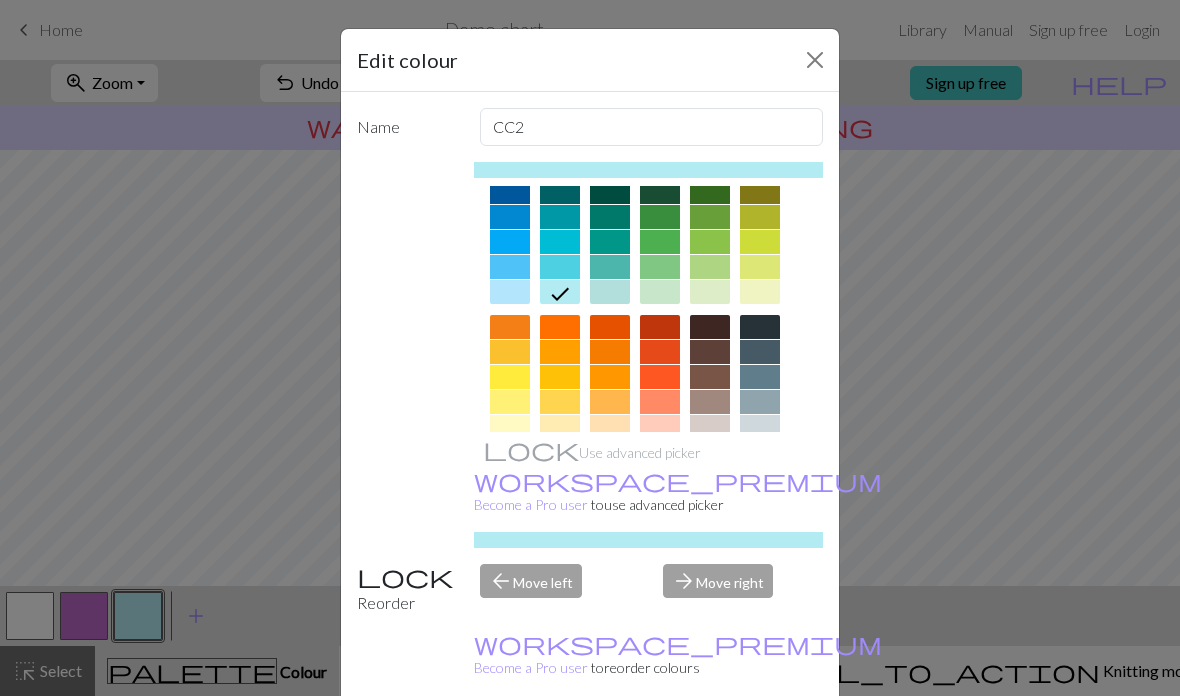 click at bounding box center (710, 377) 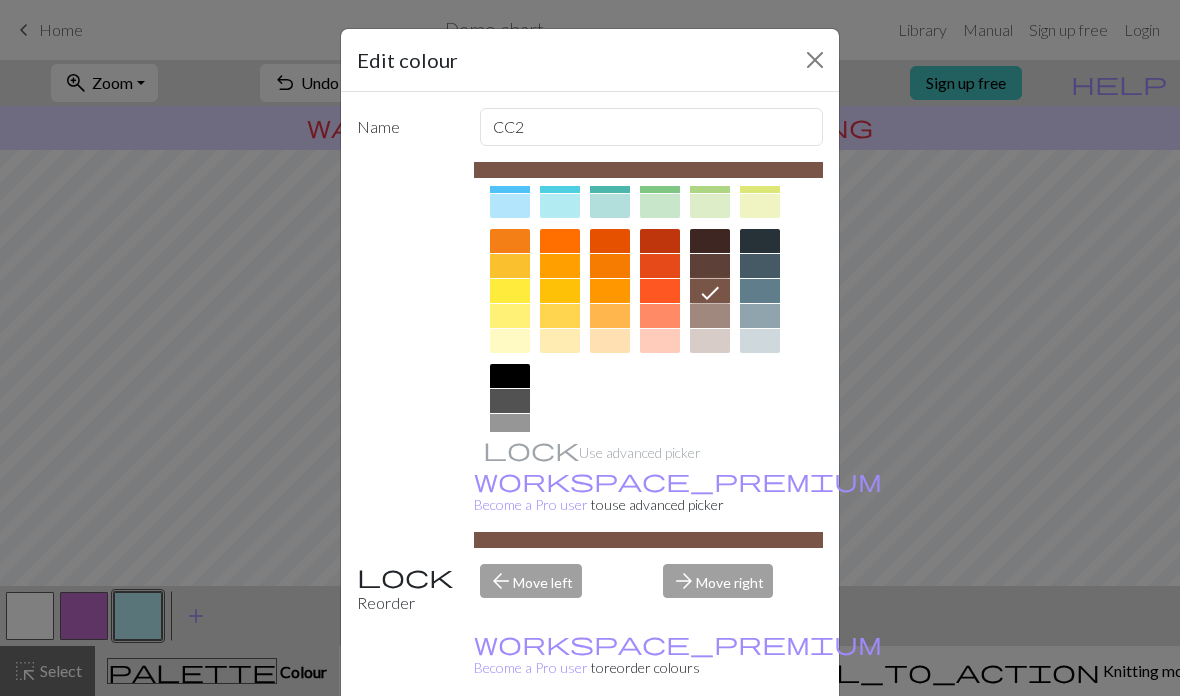scroll, scrollTop: 242, scrollLeft: 0, axis: vertical 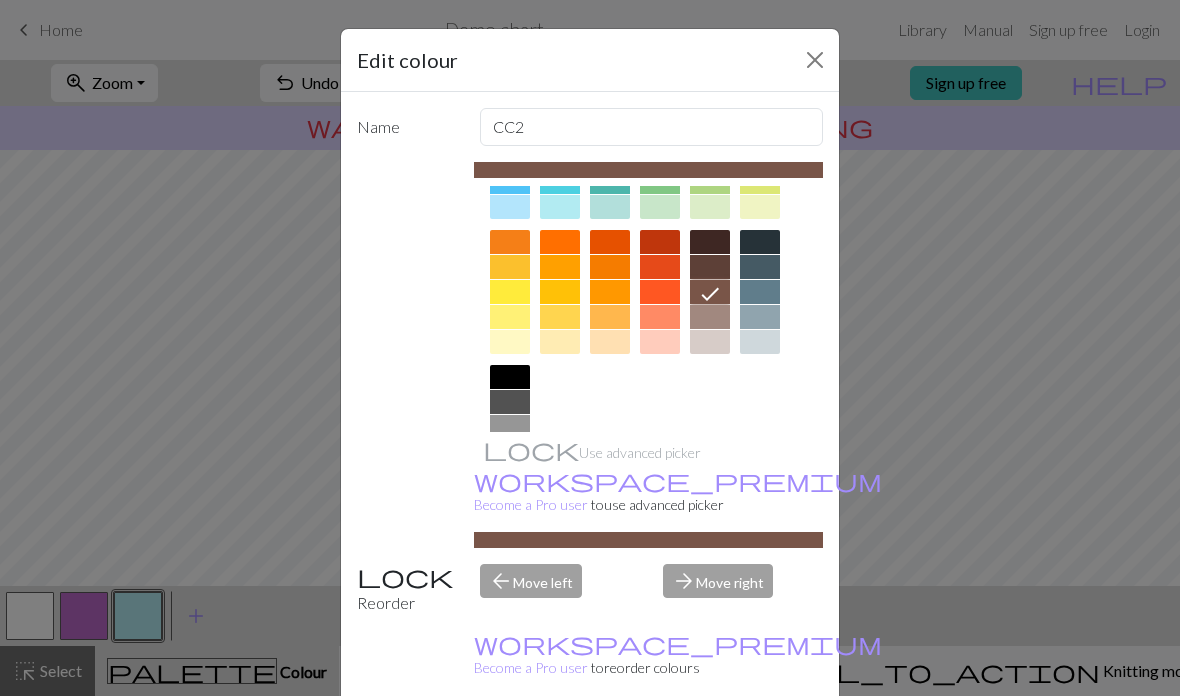 click 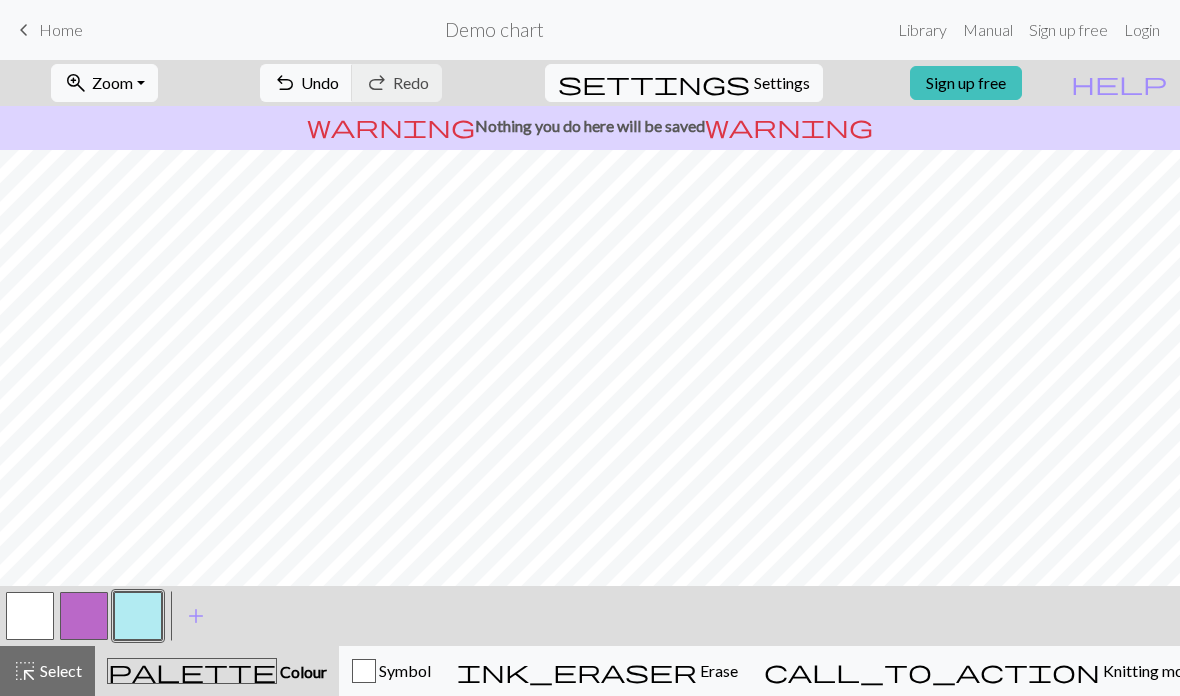 click at bounding box center (138, 616) 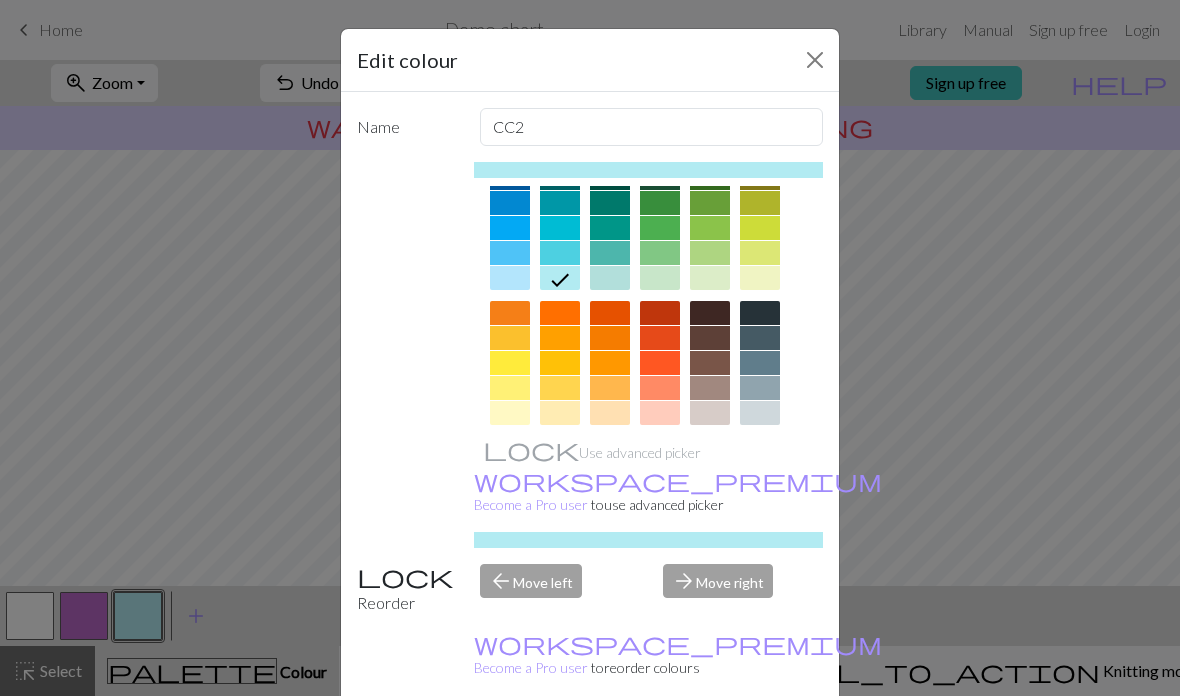 scroll, scrollTop: 174, scrollLeft: 0, axis: vertical 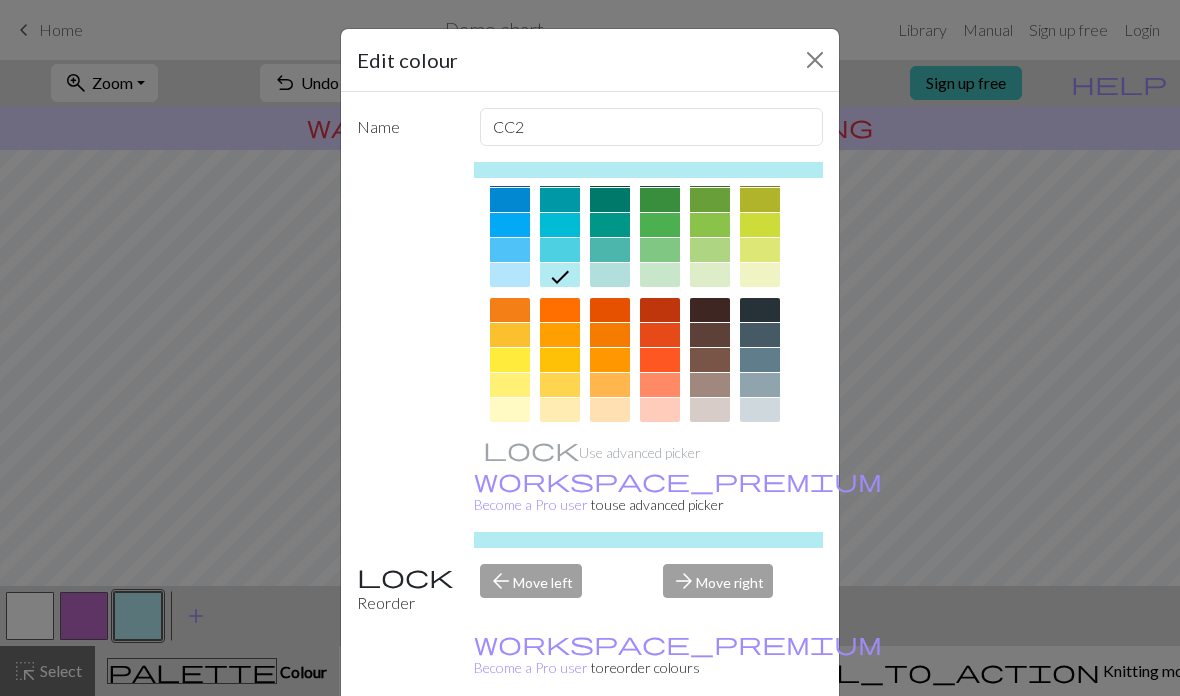 click at bounding box center (710, 360) 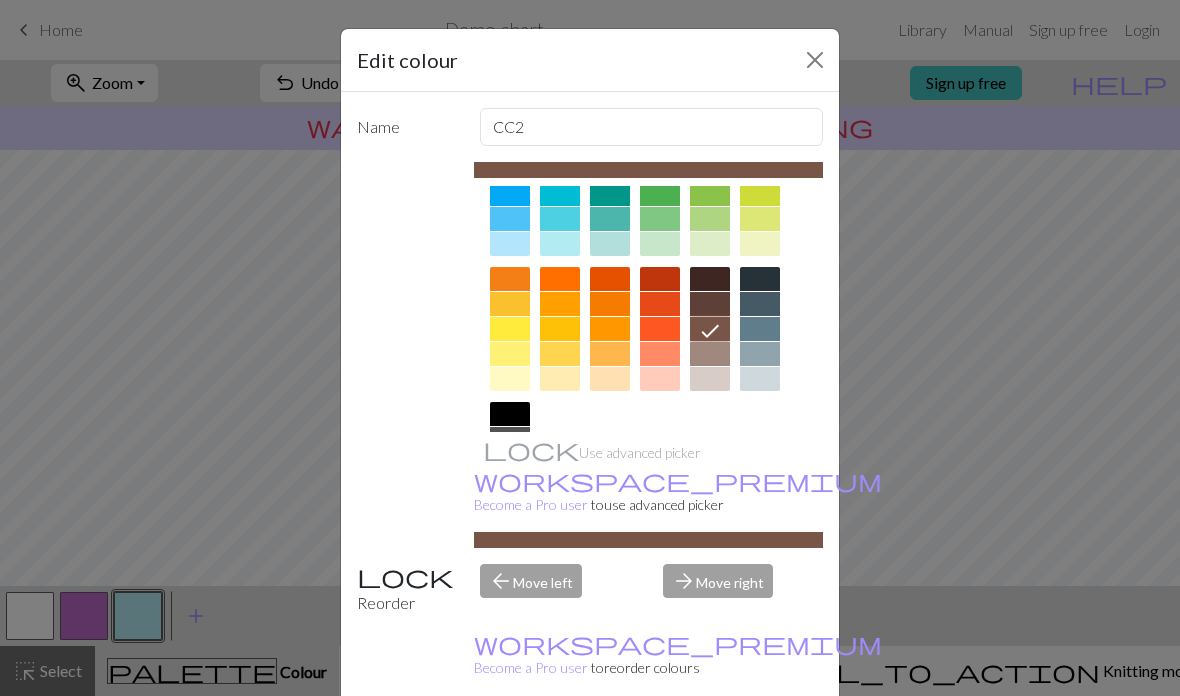 scroll, scrollTop: 200, scrollLeft: 0, axis: vertical 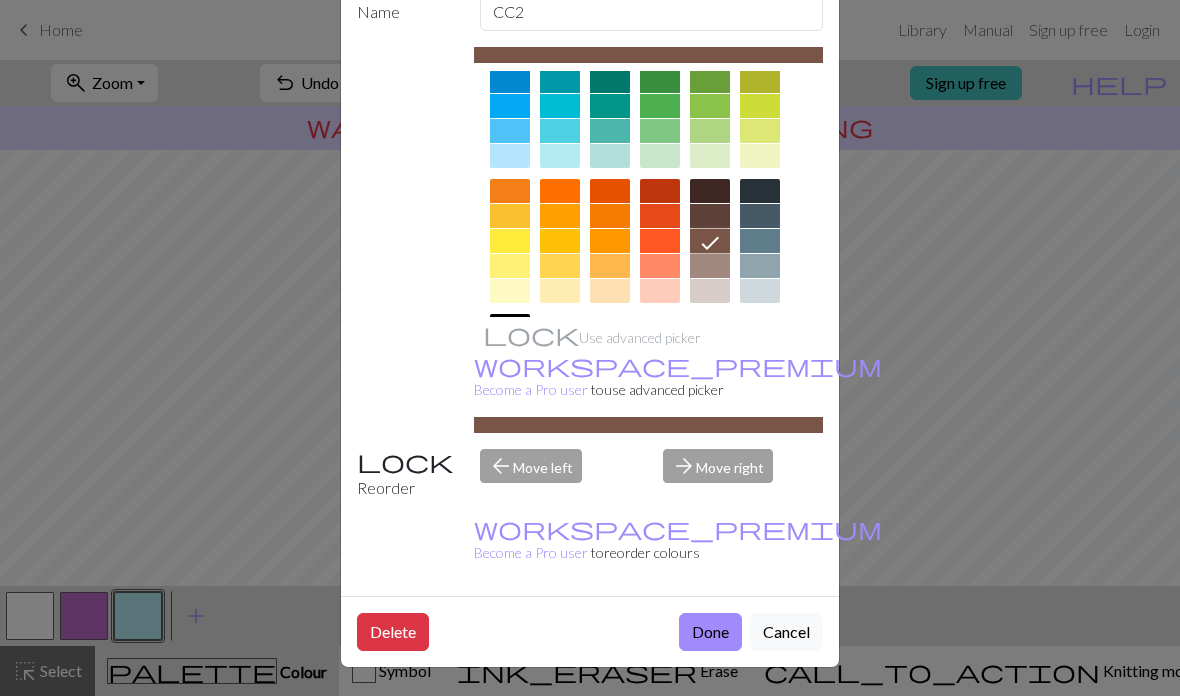 click on "Done" at bounding box center (710, 632) 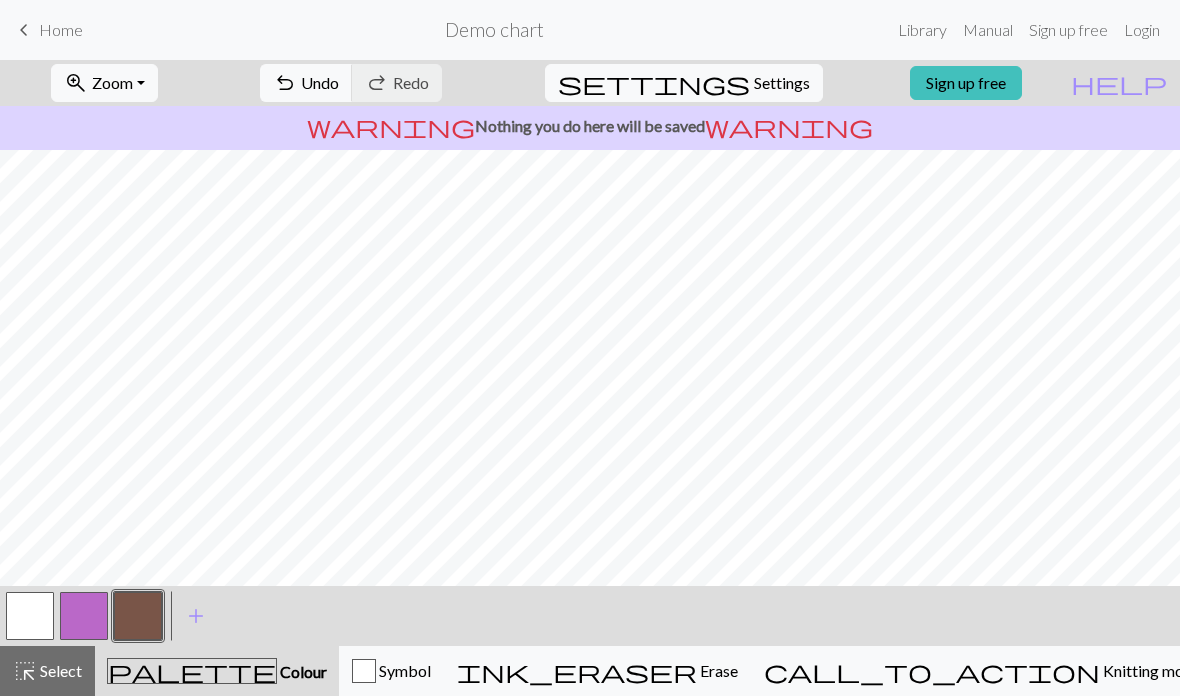 click at bounding box center (138, 616) 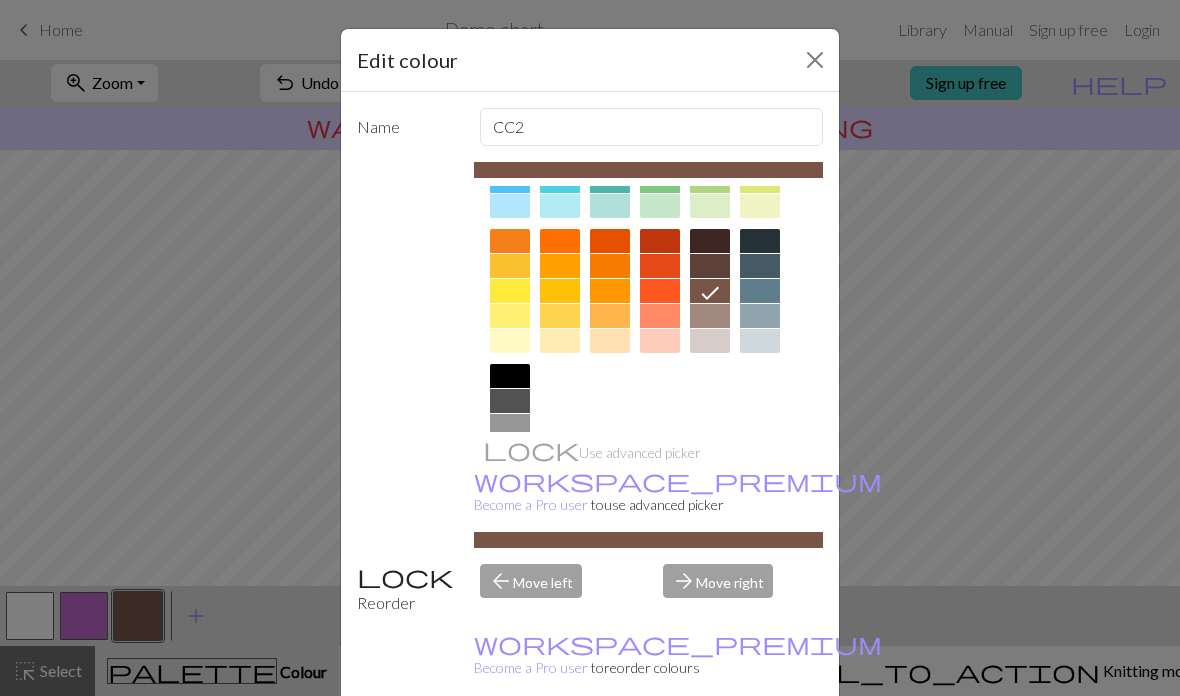 scroll, scrollTop: 242, scrollLeft: 0, axis: vertical 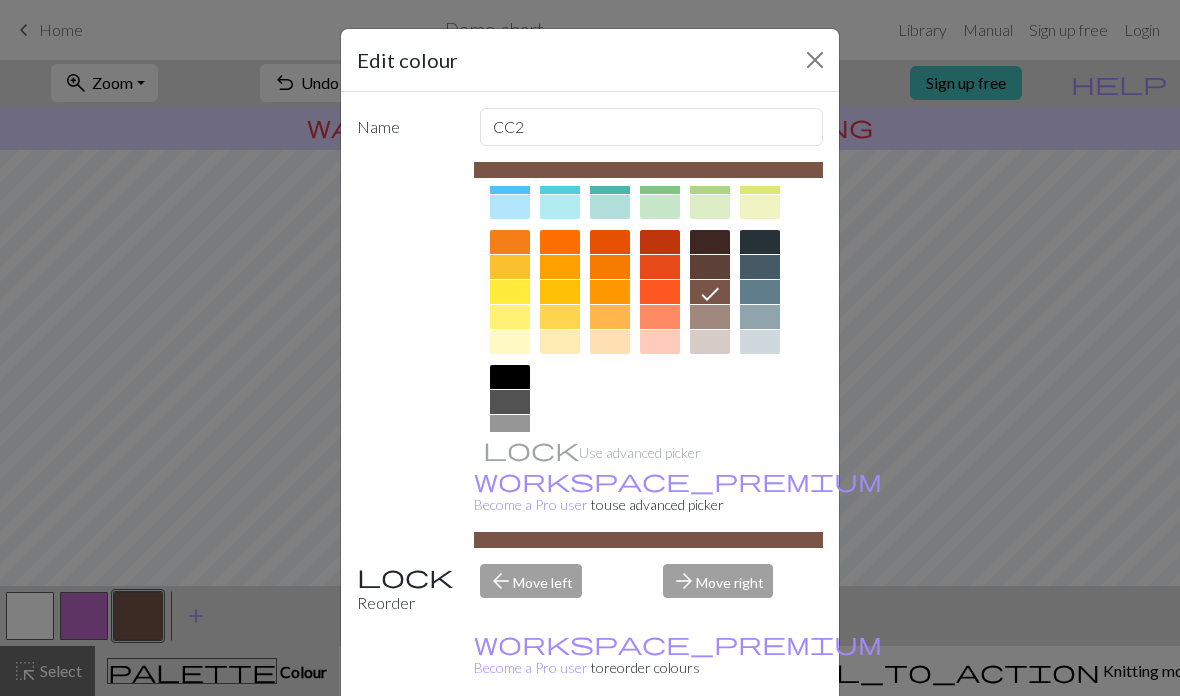 click at bounding box center [710, 317] 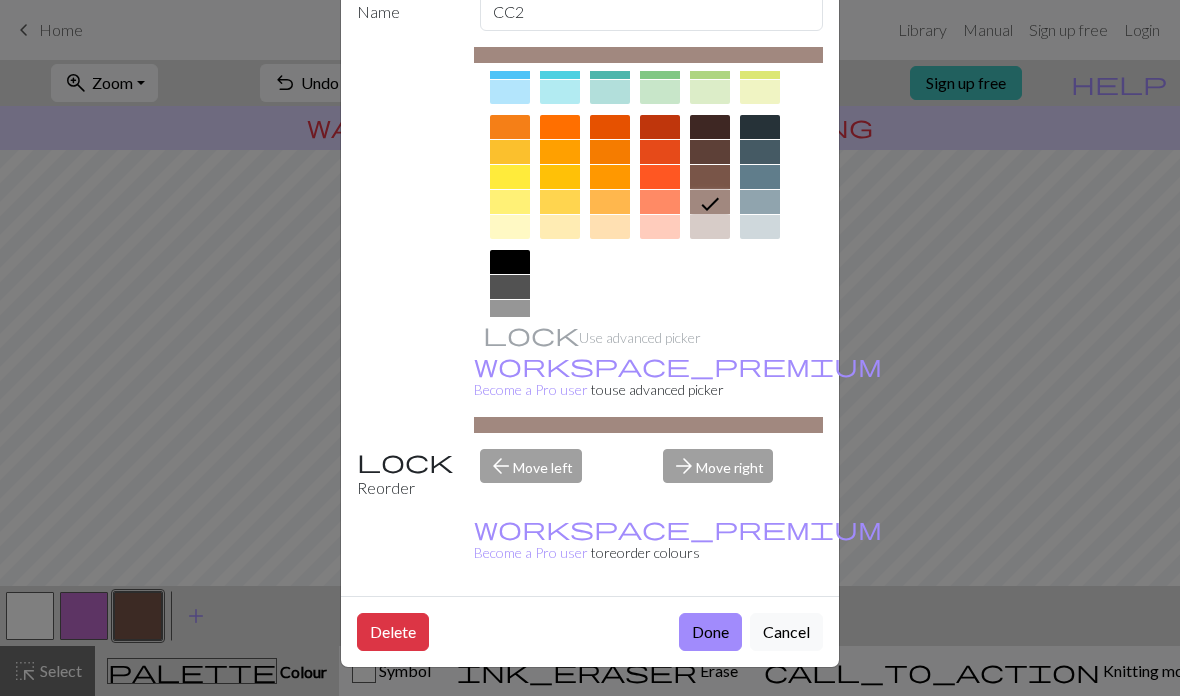 scroll, scrollTop: 130, scrollLeft: 0, axis: vertical 